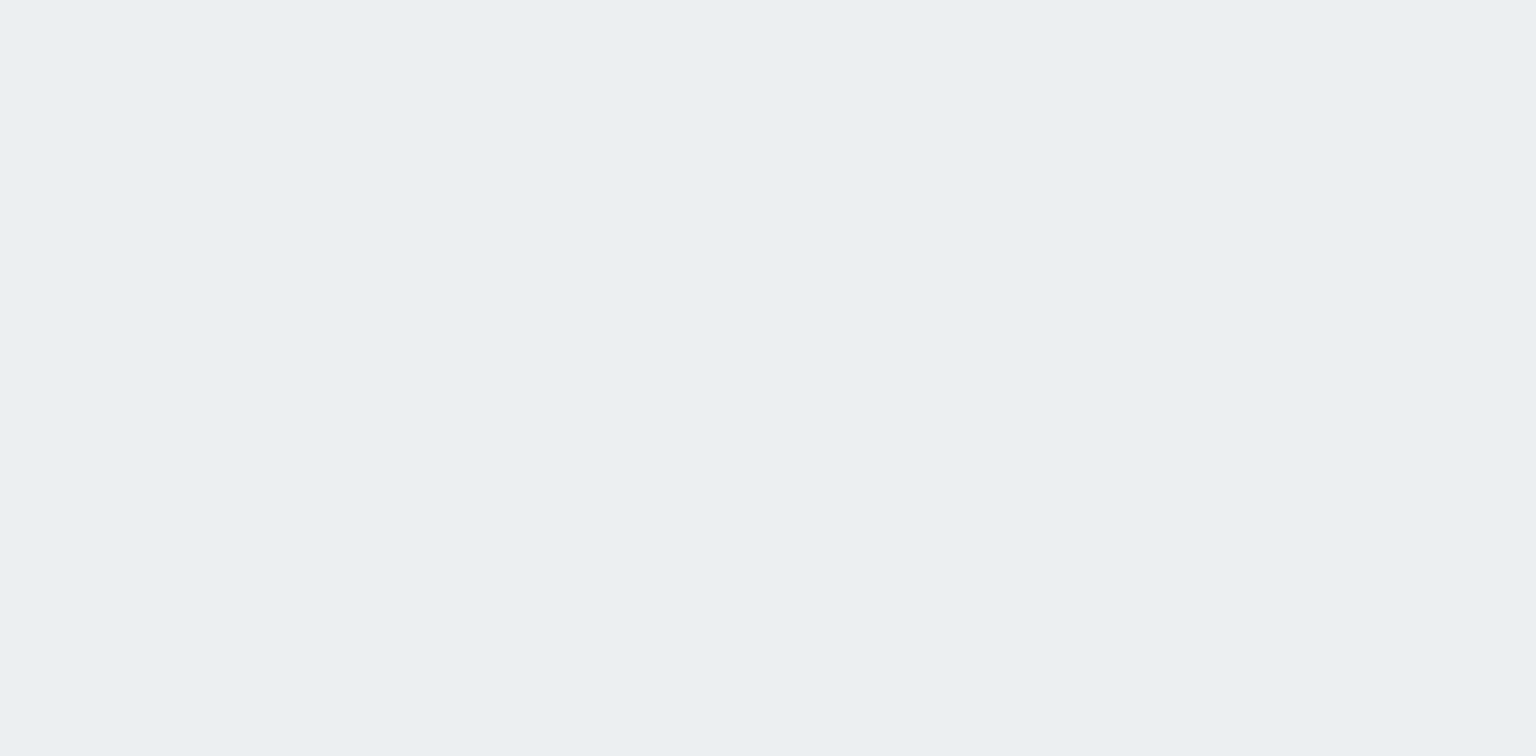 scroll, scrollTop: 0, scrollLeft: 0, axis: both 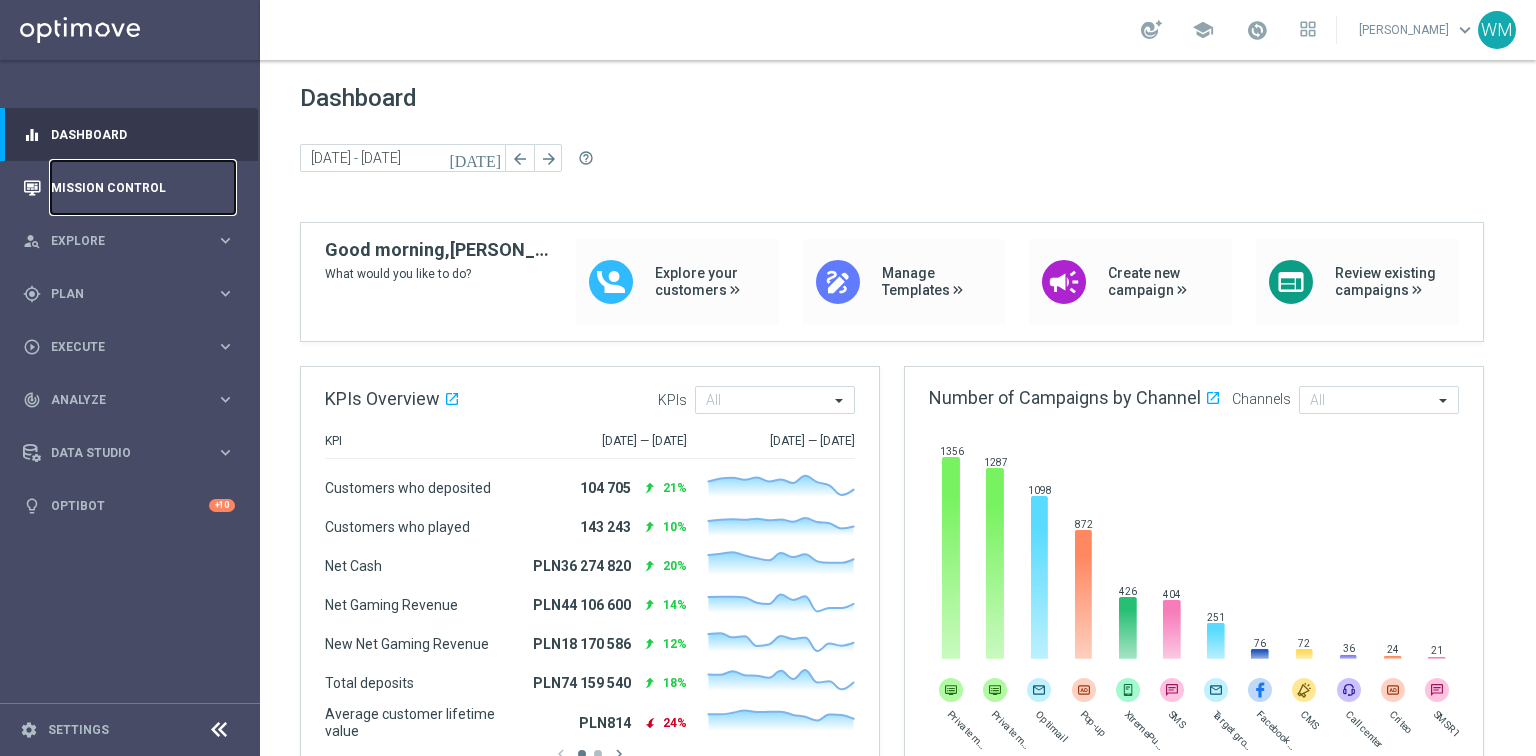 click on "Mission Control" at bounding box center [143, 187] 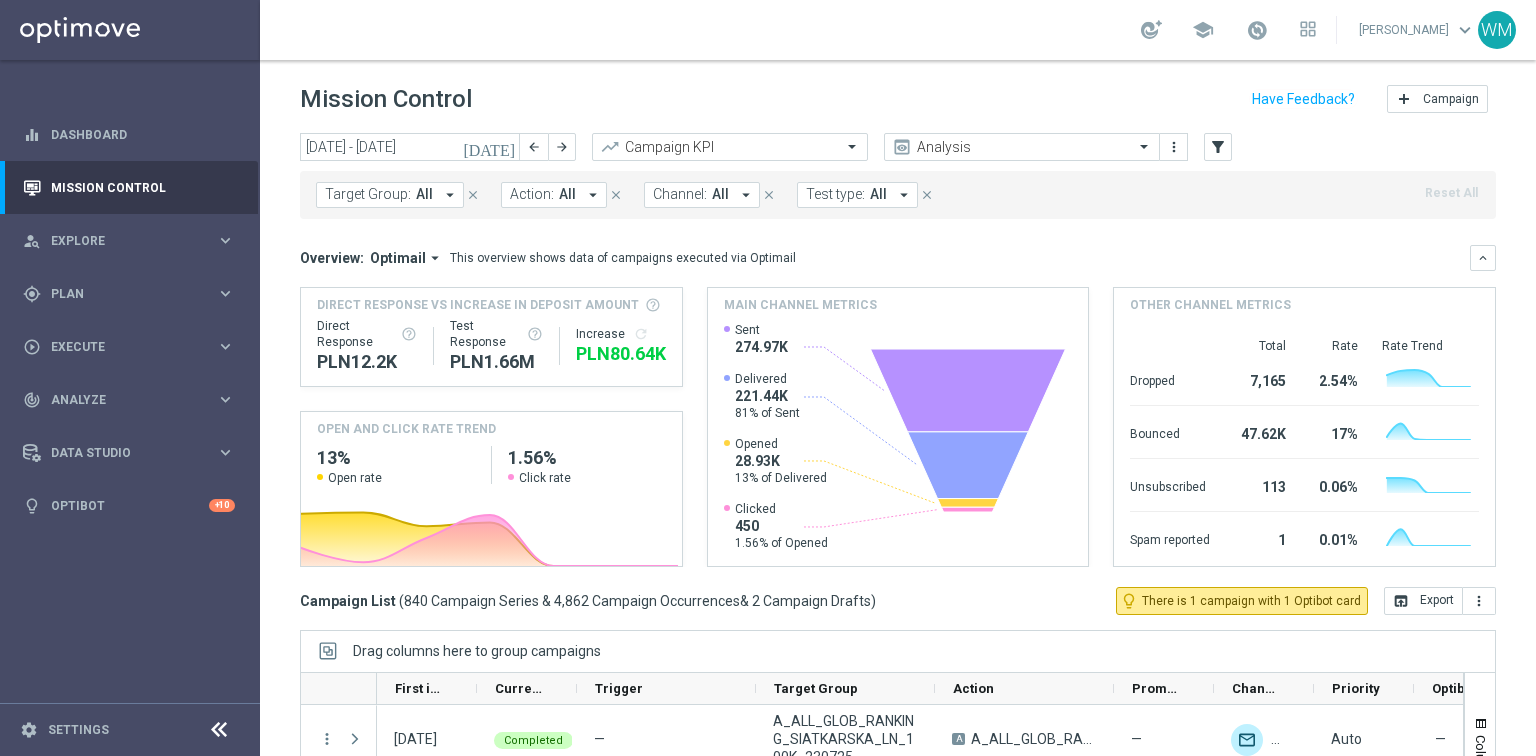 click on "Action:" at bounding box center [532, 194] 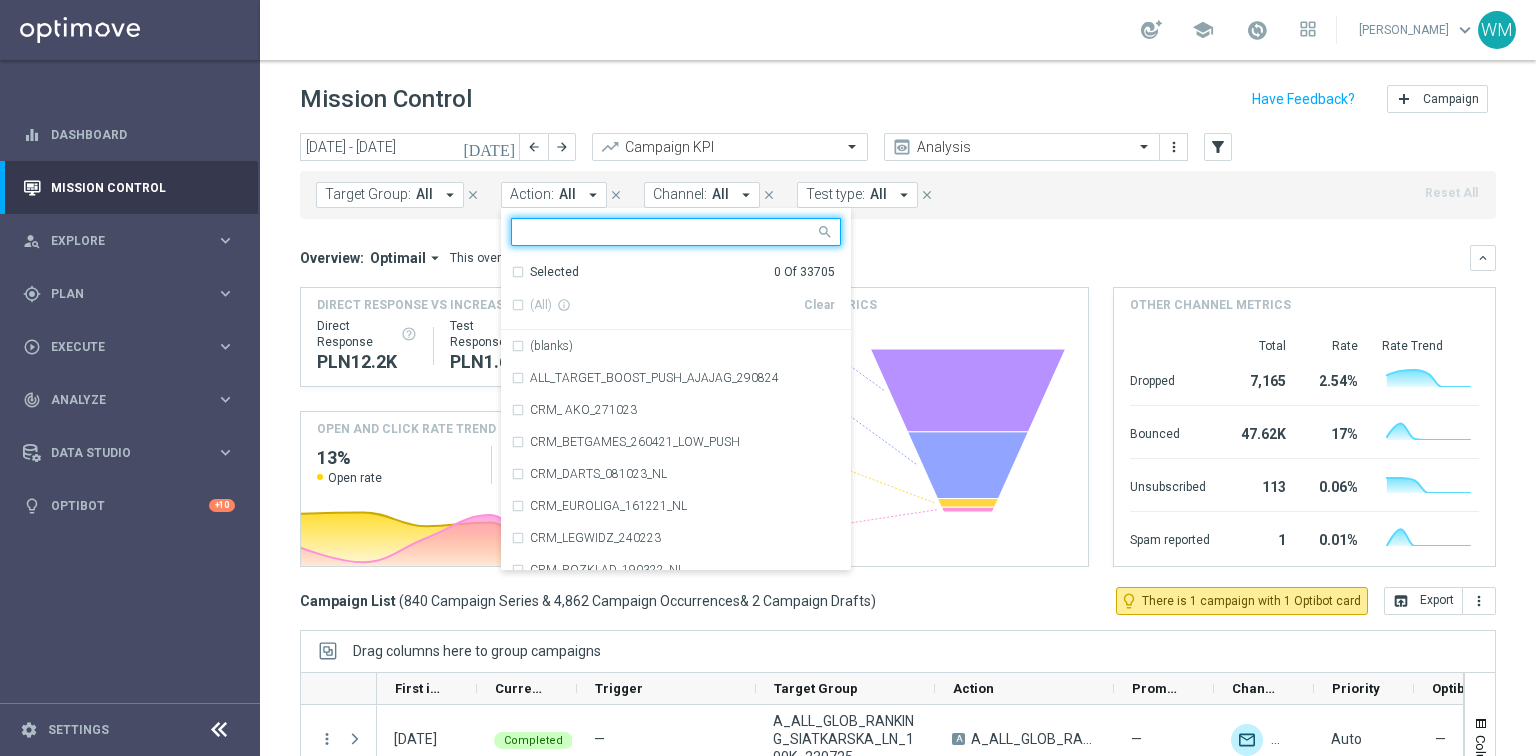 click on "Target Group:
All
arrow_drop_down
close
Action:
All
arrow_drop_down
Selected   0 Of 33705  (All)  info_outline  Clear  (blanks) 	 ALL_TARGET_BOOST_PUSH_AJAJAG_290824 	 CRM_ AKO_271023 	 CRM_BETGAMES_260421_LOW_PUSH 	 CRM_DARTS_081023_NL 	 CRM_EUROLIGA_161221_NL 	 CRM_LEGWIDZ_240223 	 CRM_ROZKLAD_190322_NL 	 CRM_VS_190421_PUSH 	 CRM_VS_201021_HIGH_PUSH 	 CRM_WIZJONER_280623 	 GLOB_POLISL_X5_080621_NIEZAPISANI_PUSH
close
close
Channel:
All
arrow_drop_down
close
All" 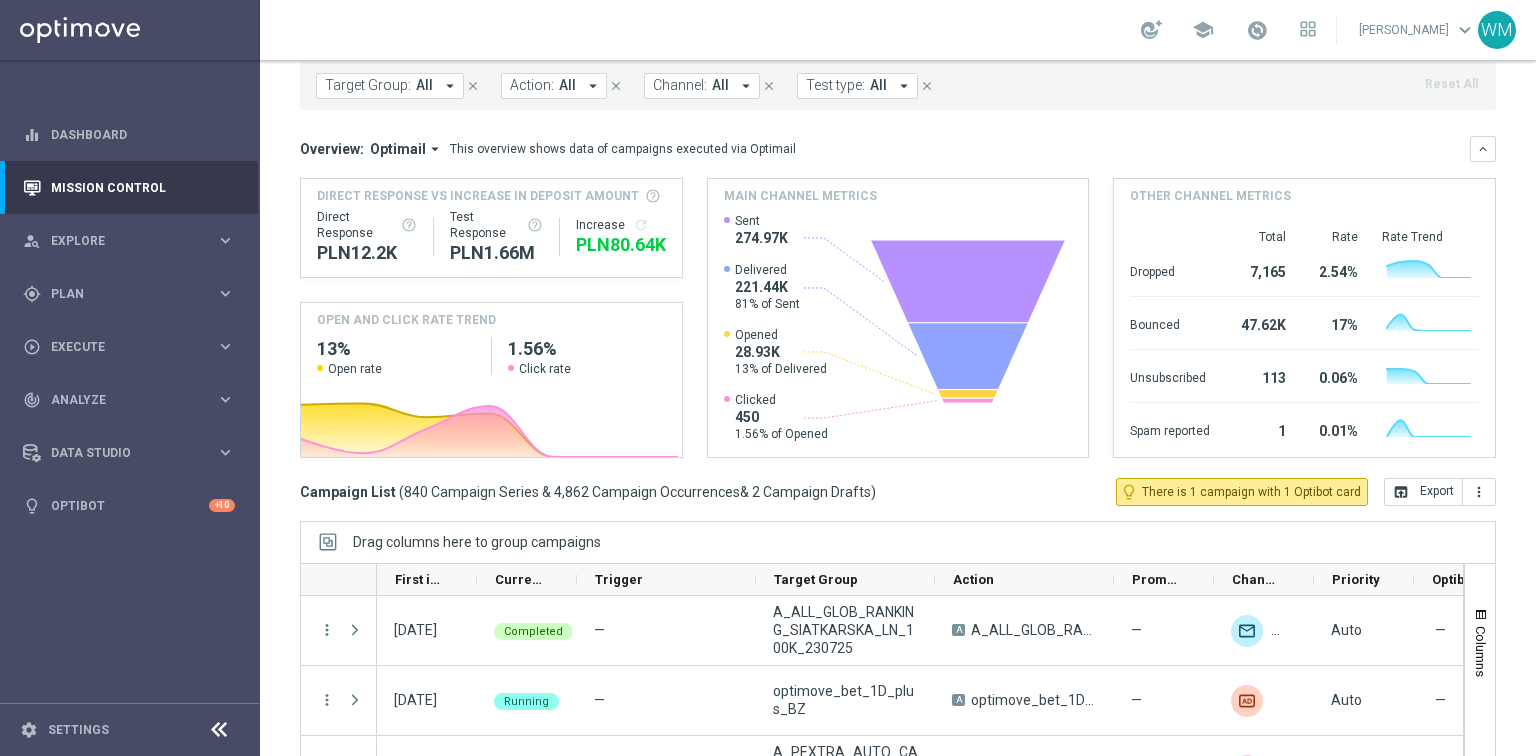 scroll, scrollTop: 0, scrollLeft: 0, axis: both 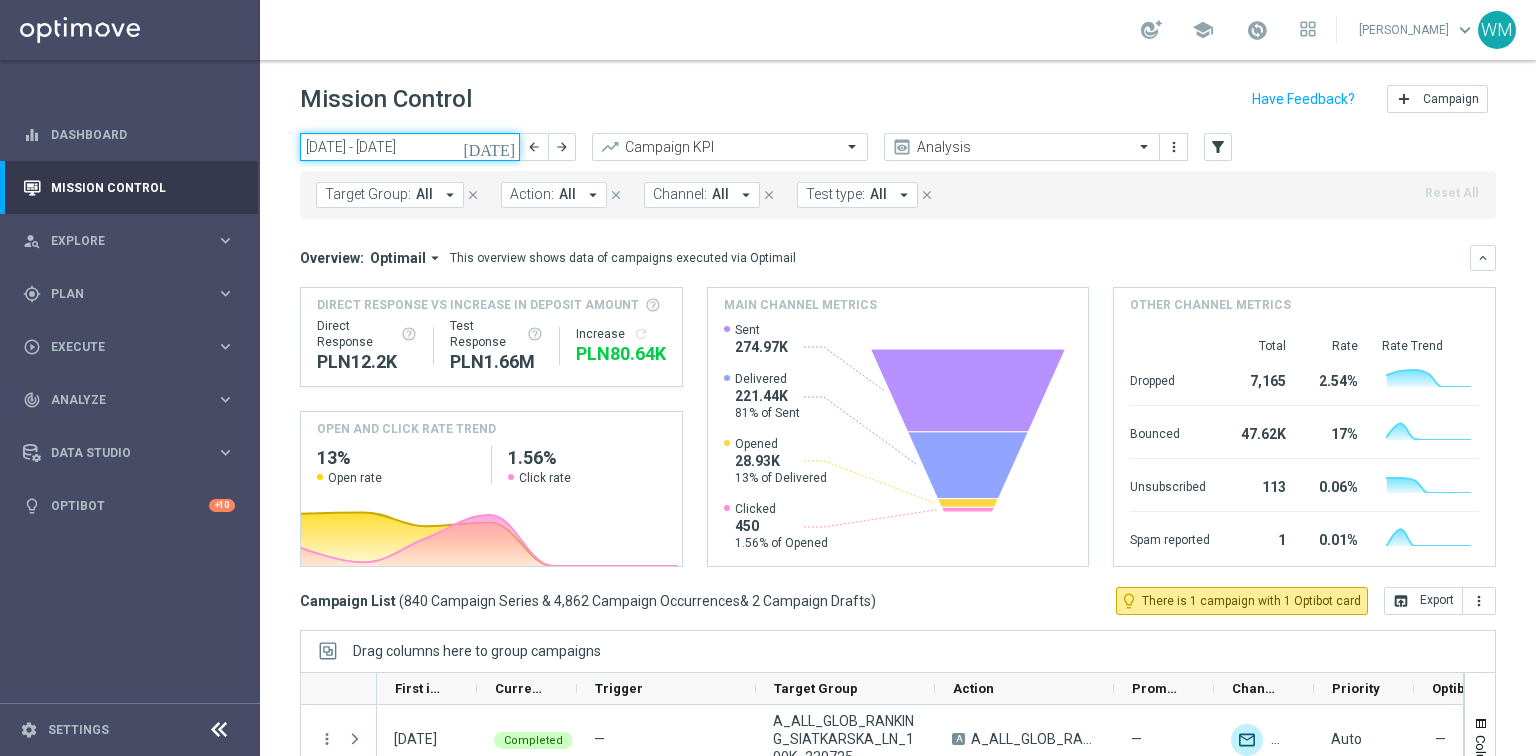 click on "[DATE] - [DATE]" 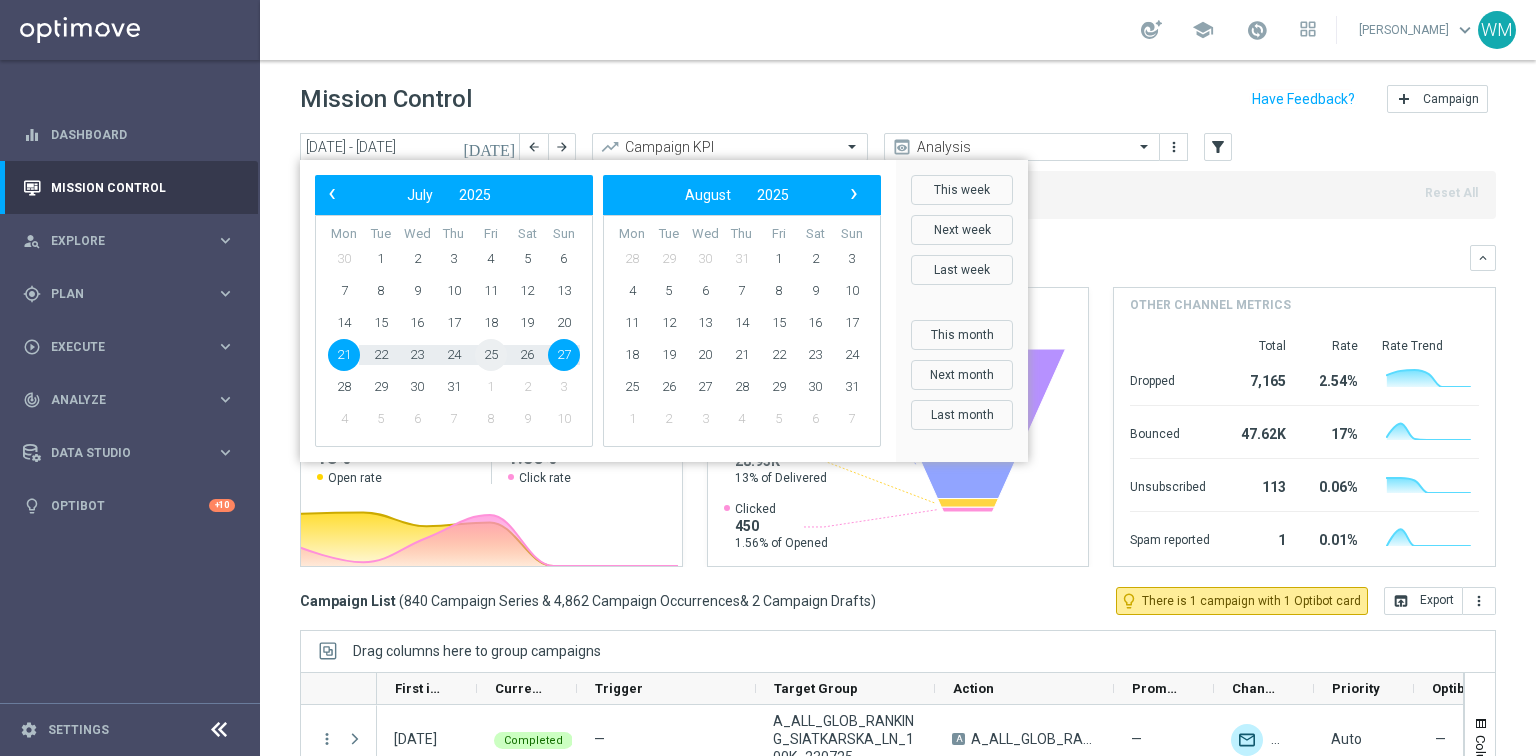 click on "25" 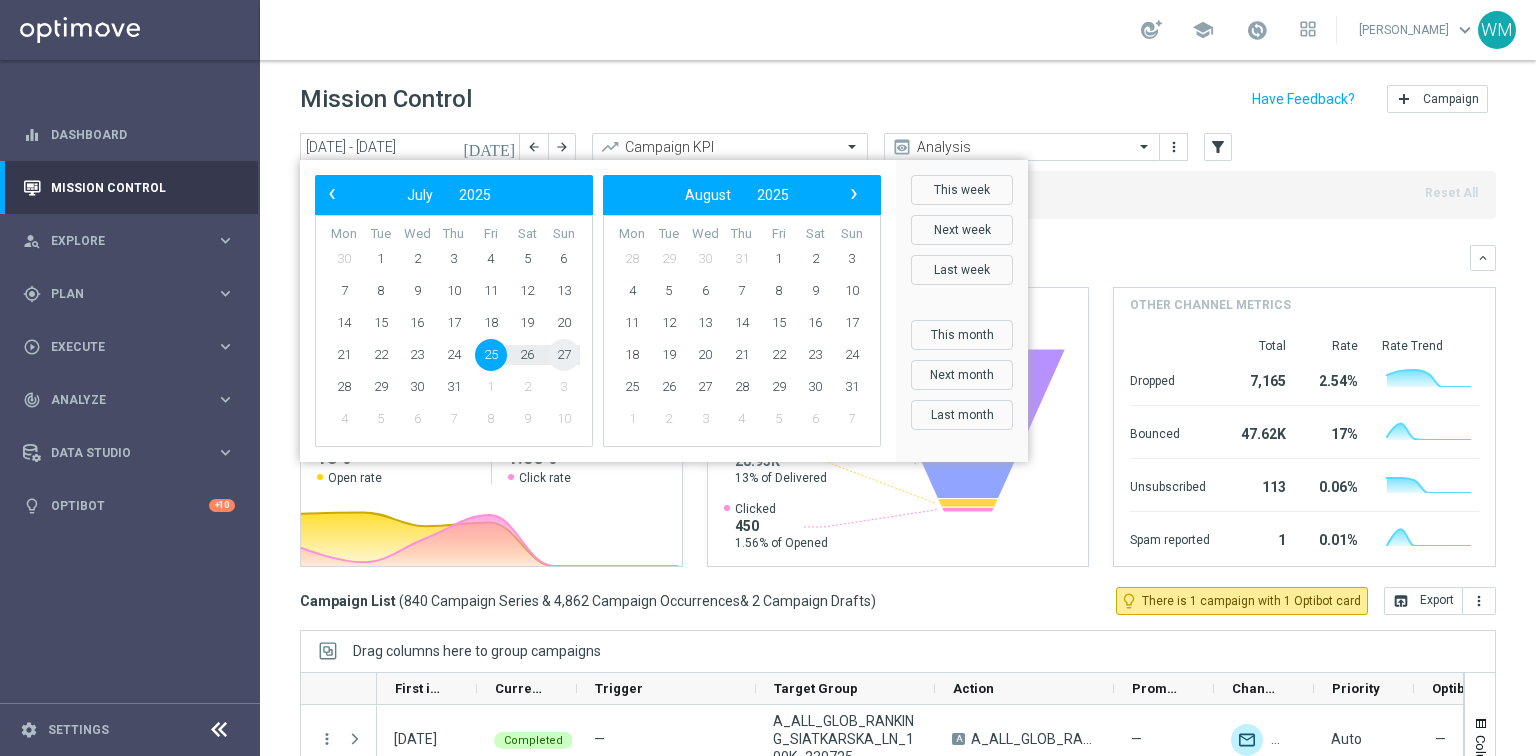 click on "27" 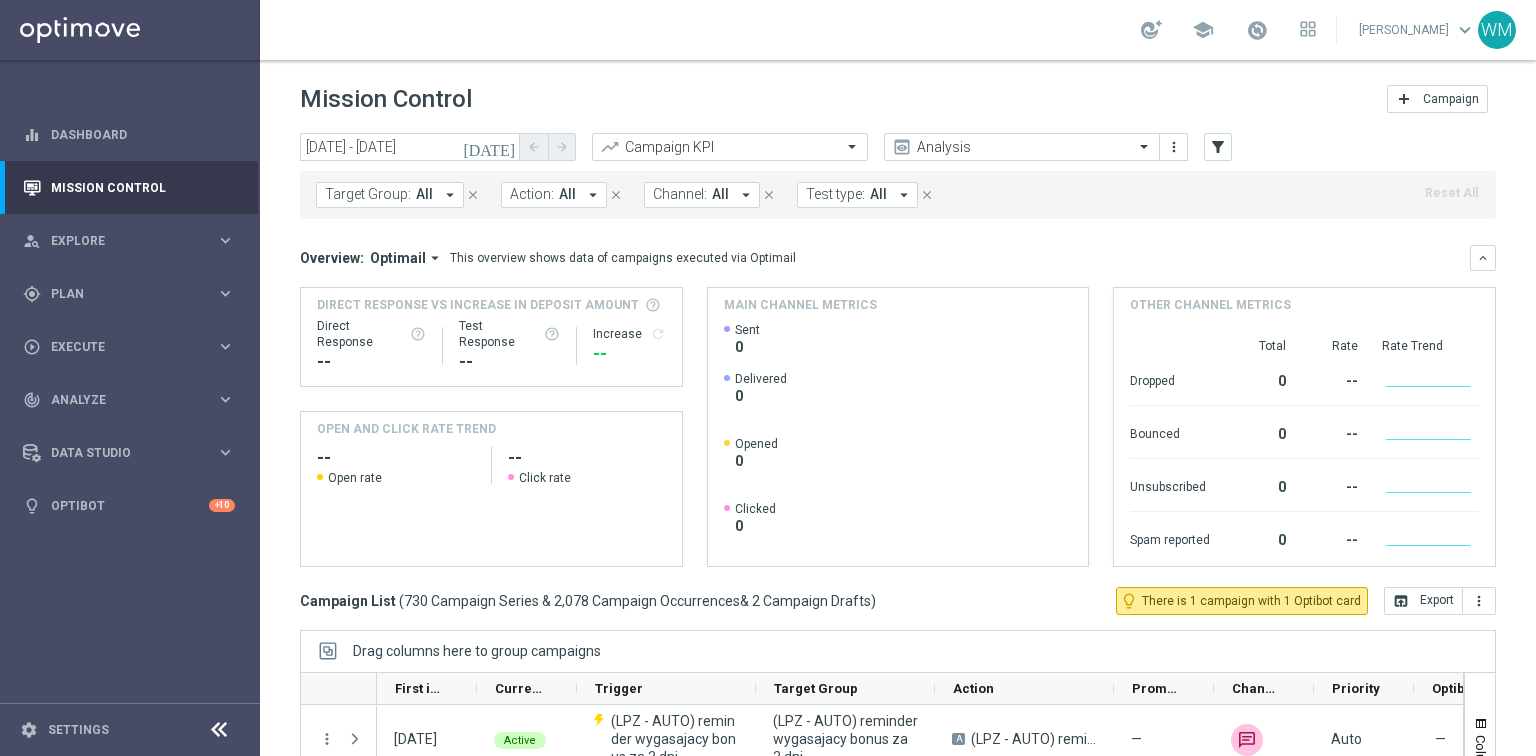 scroll, scrollTop: 160, scrollLeft: 0, axis: vertical 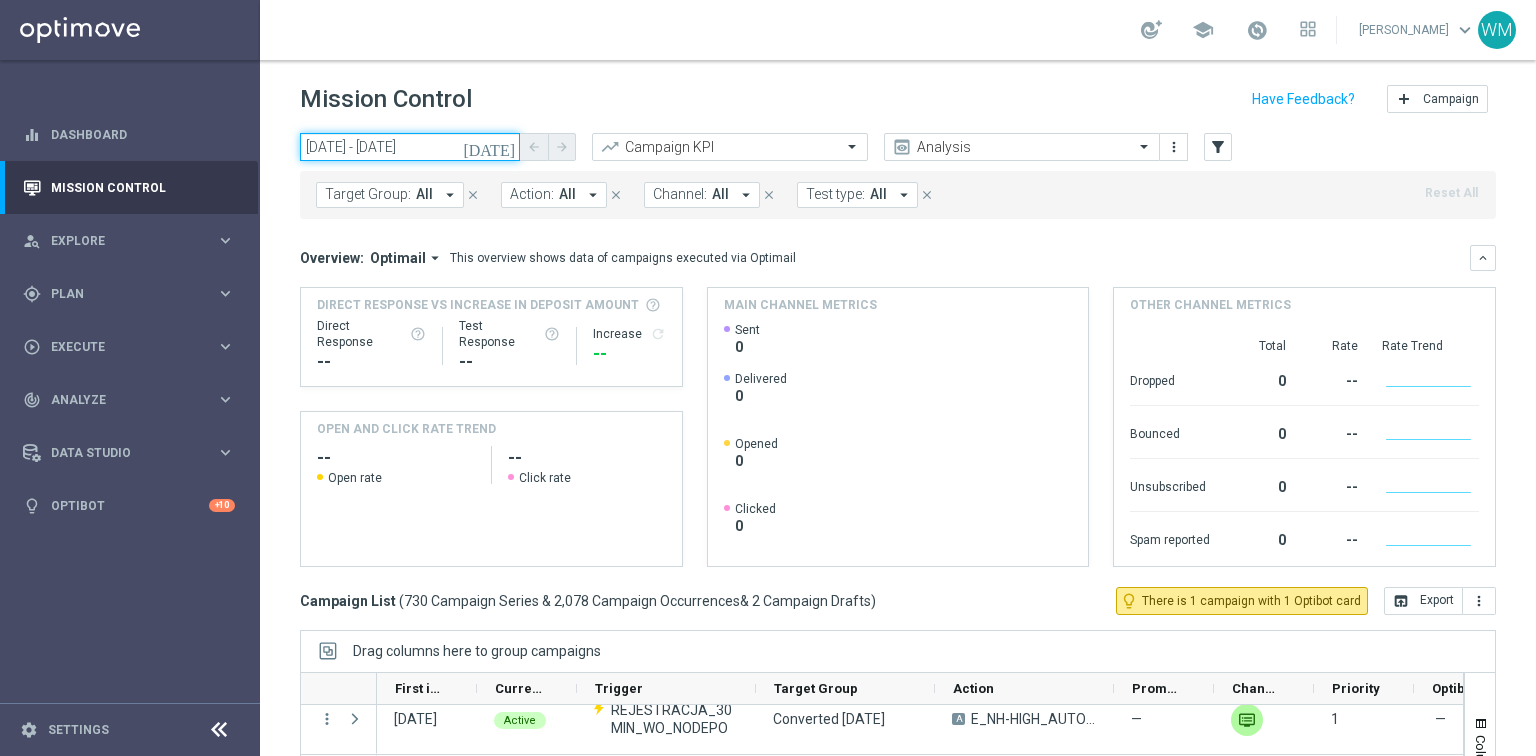 click on "[DATE] - [DATE]" 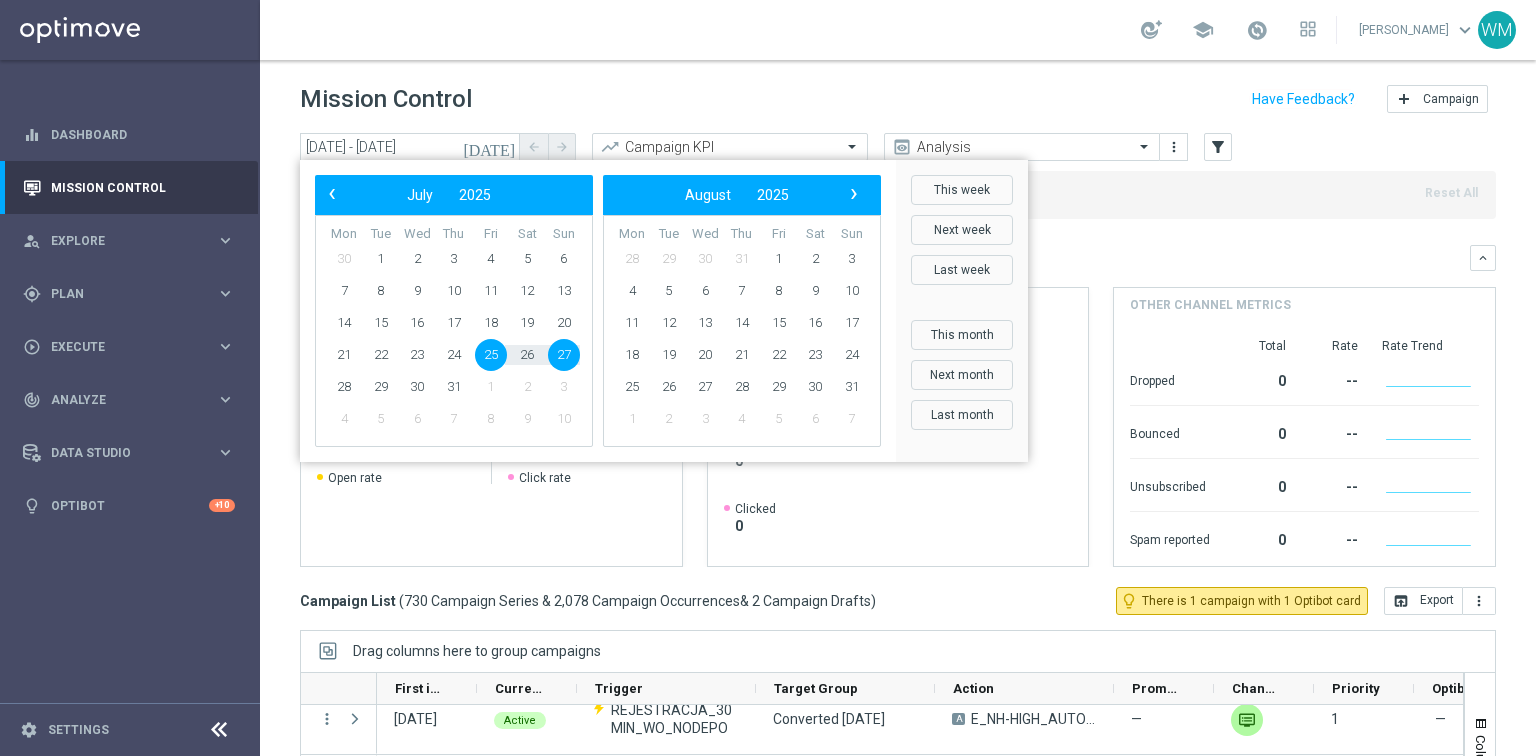 click on "25" 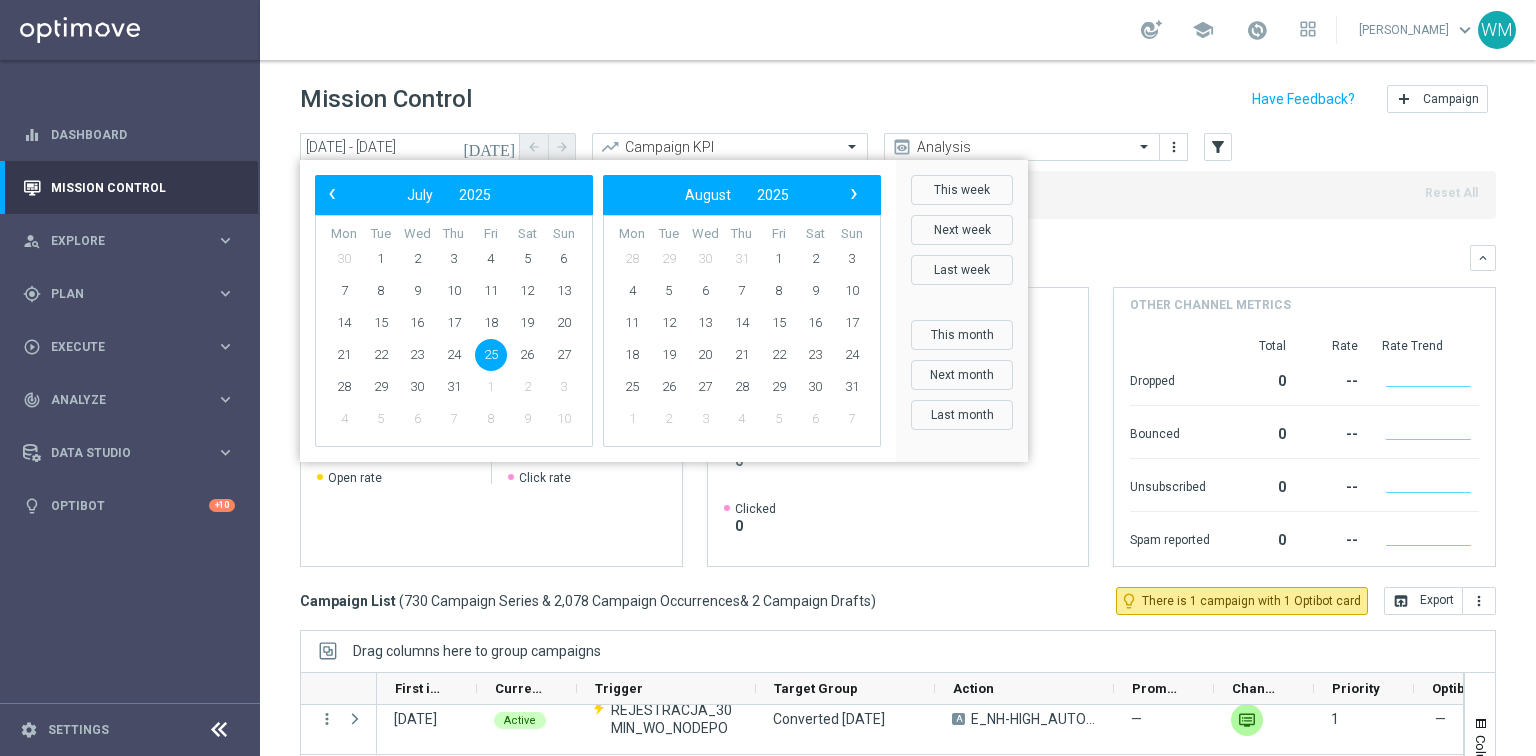 click on "25" 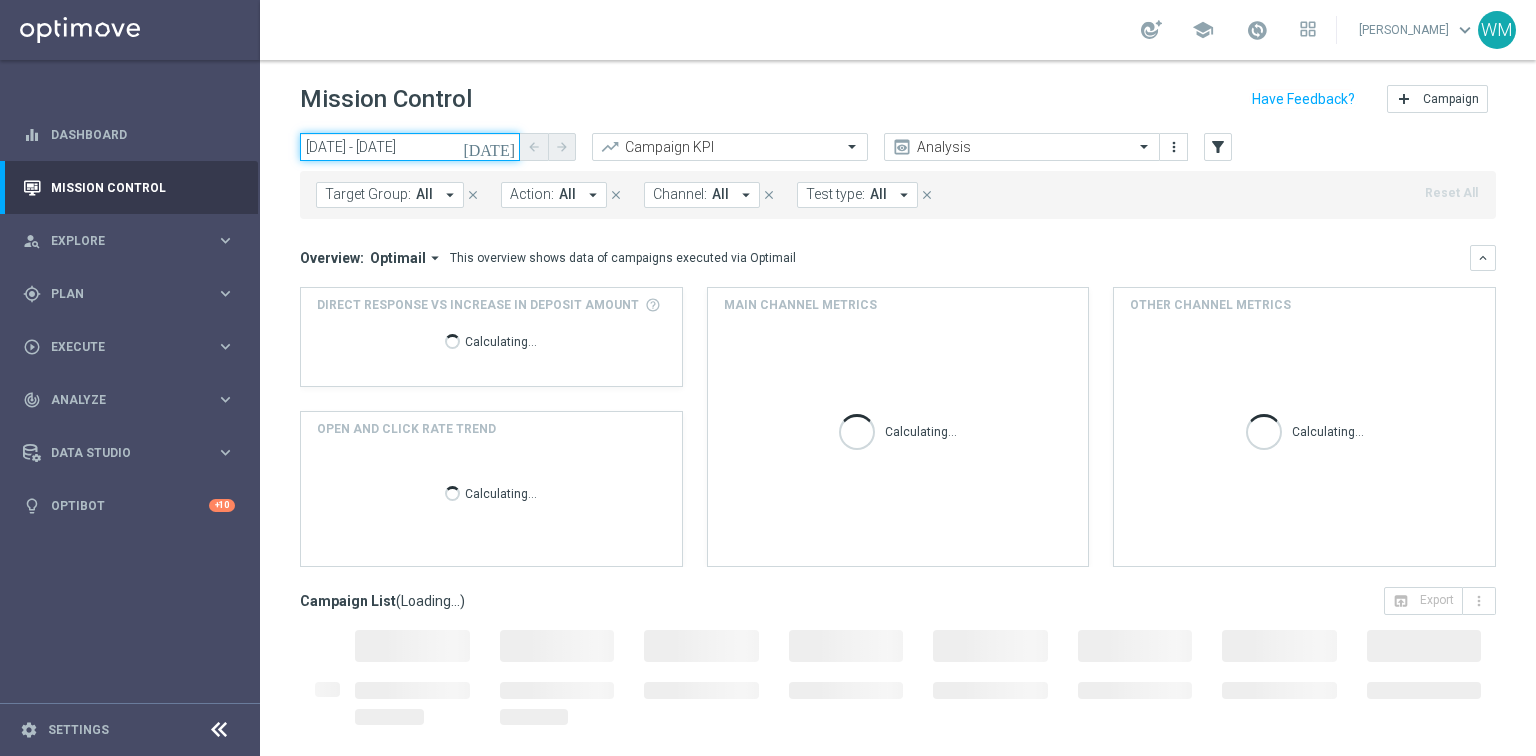 click on "[DATE] - [DATE]" 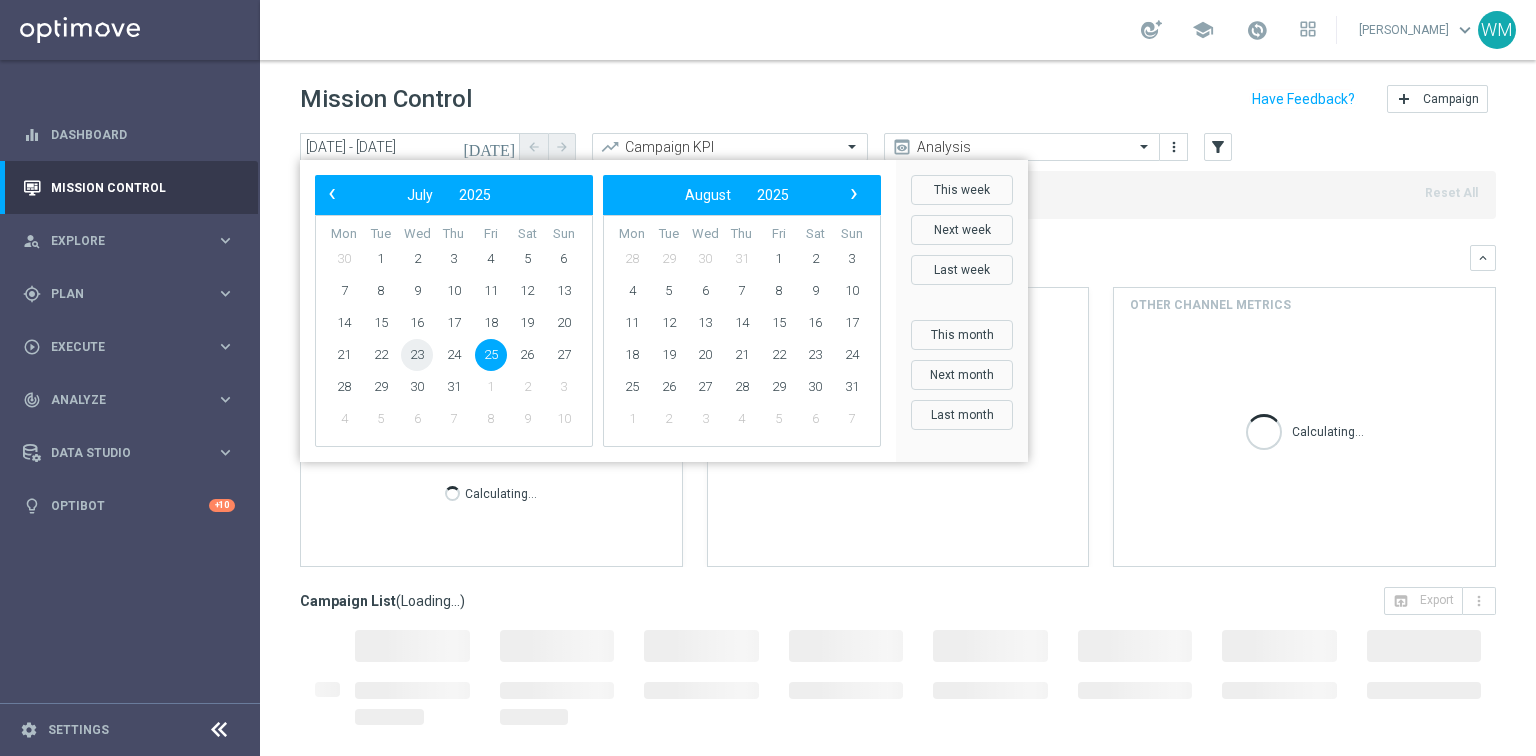 click on "23" 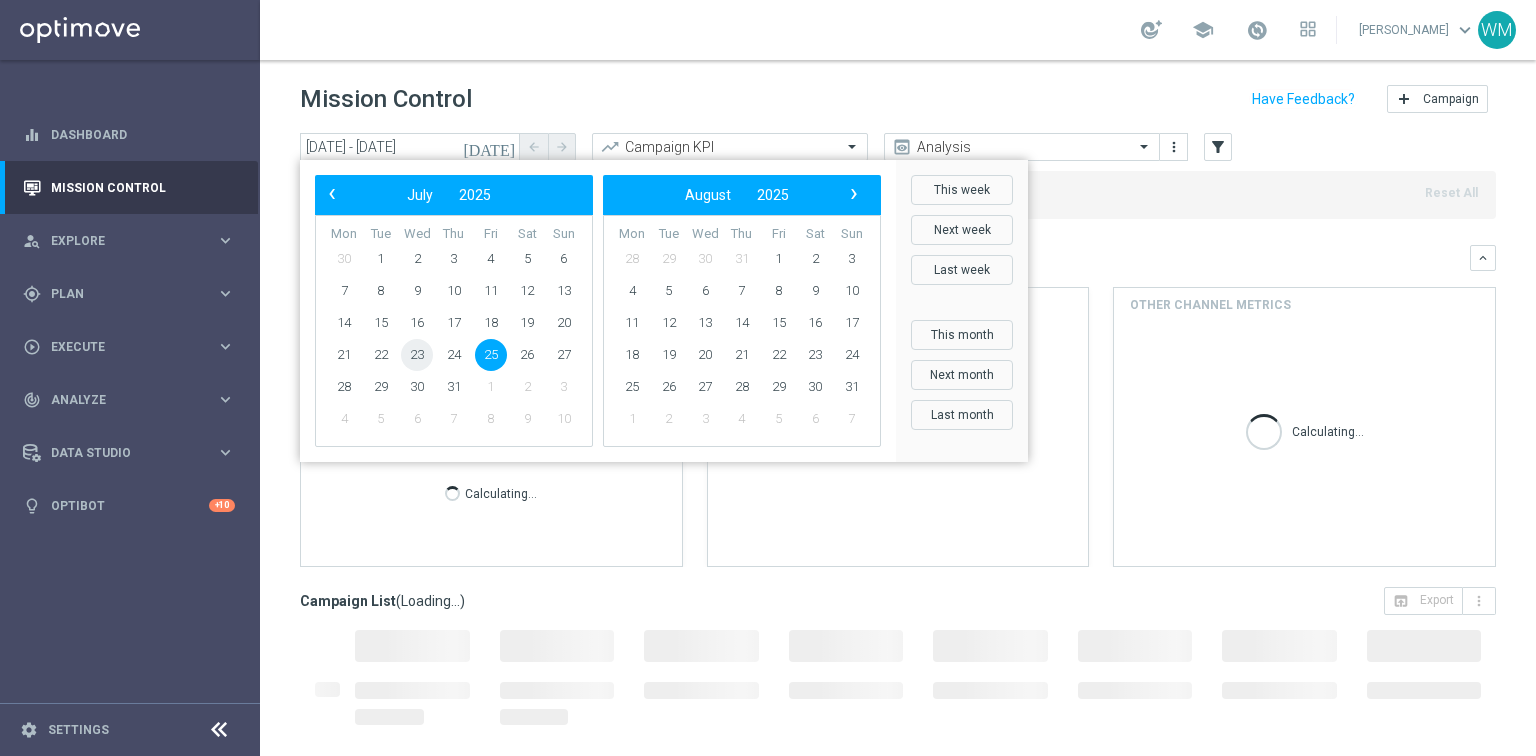 type on "[DATE] - [DATE]" 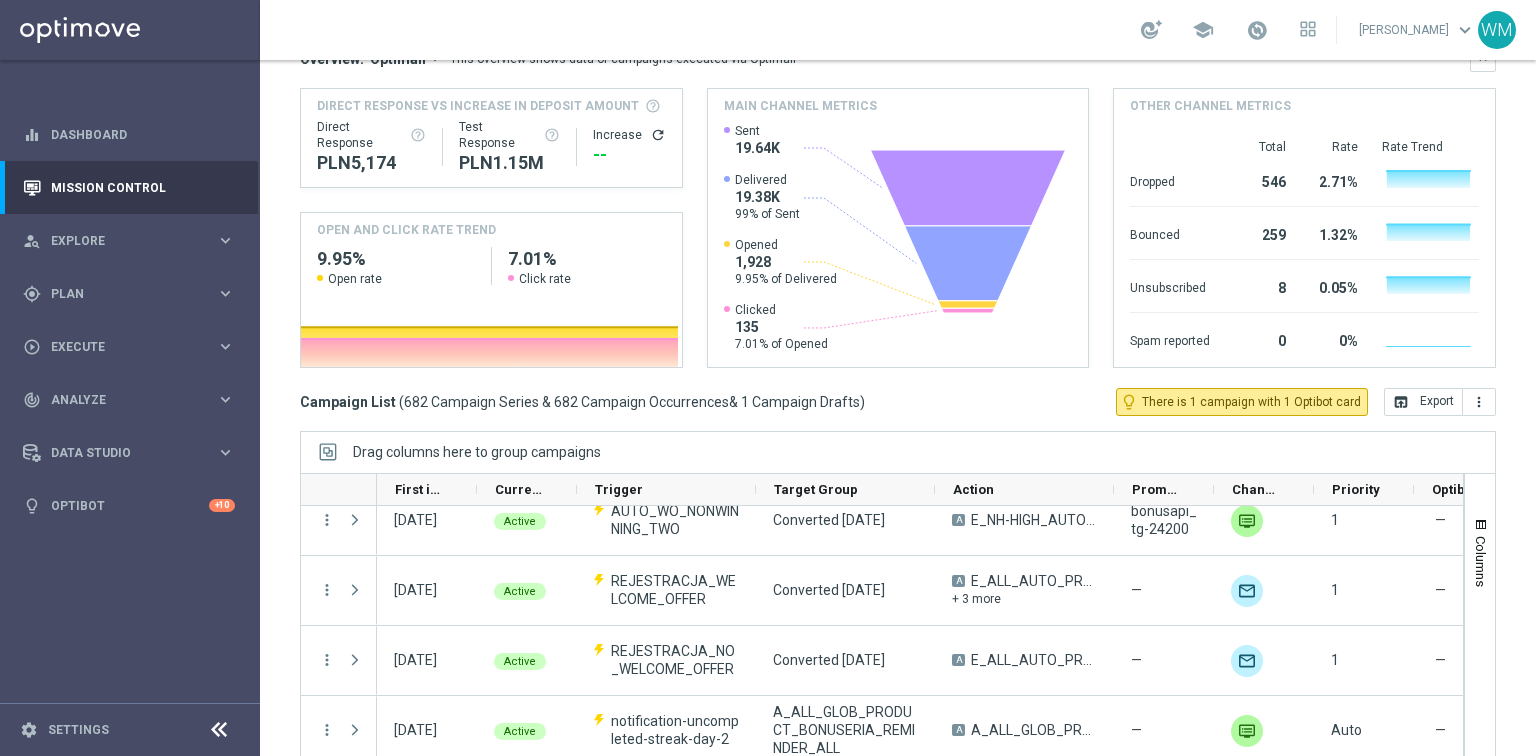 scroll, scrollTop: 243, scrollLeft: 0, axis: vertical 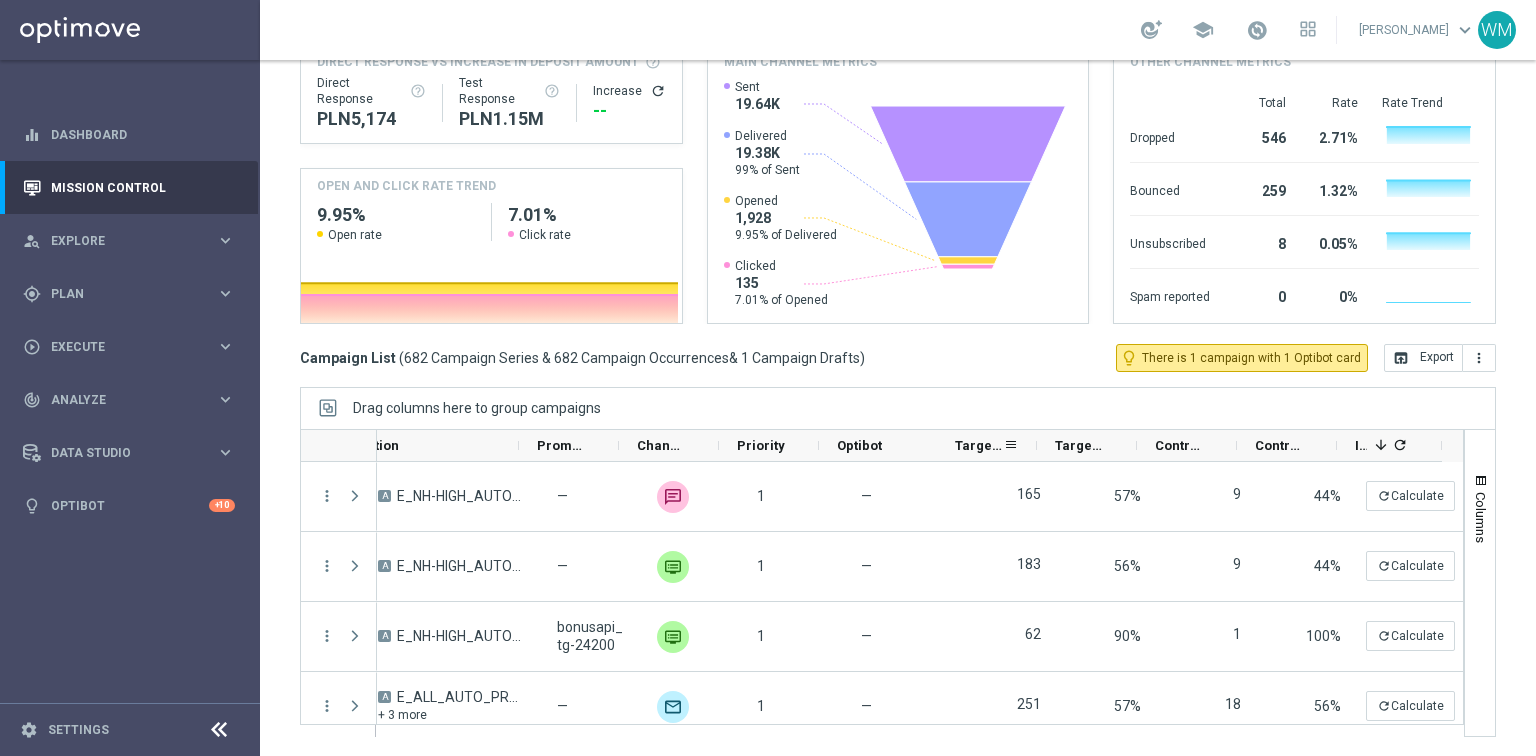 click on "Targeted Customers" at bounding box center [979, 445] 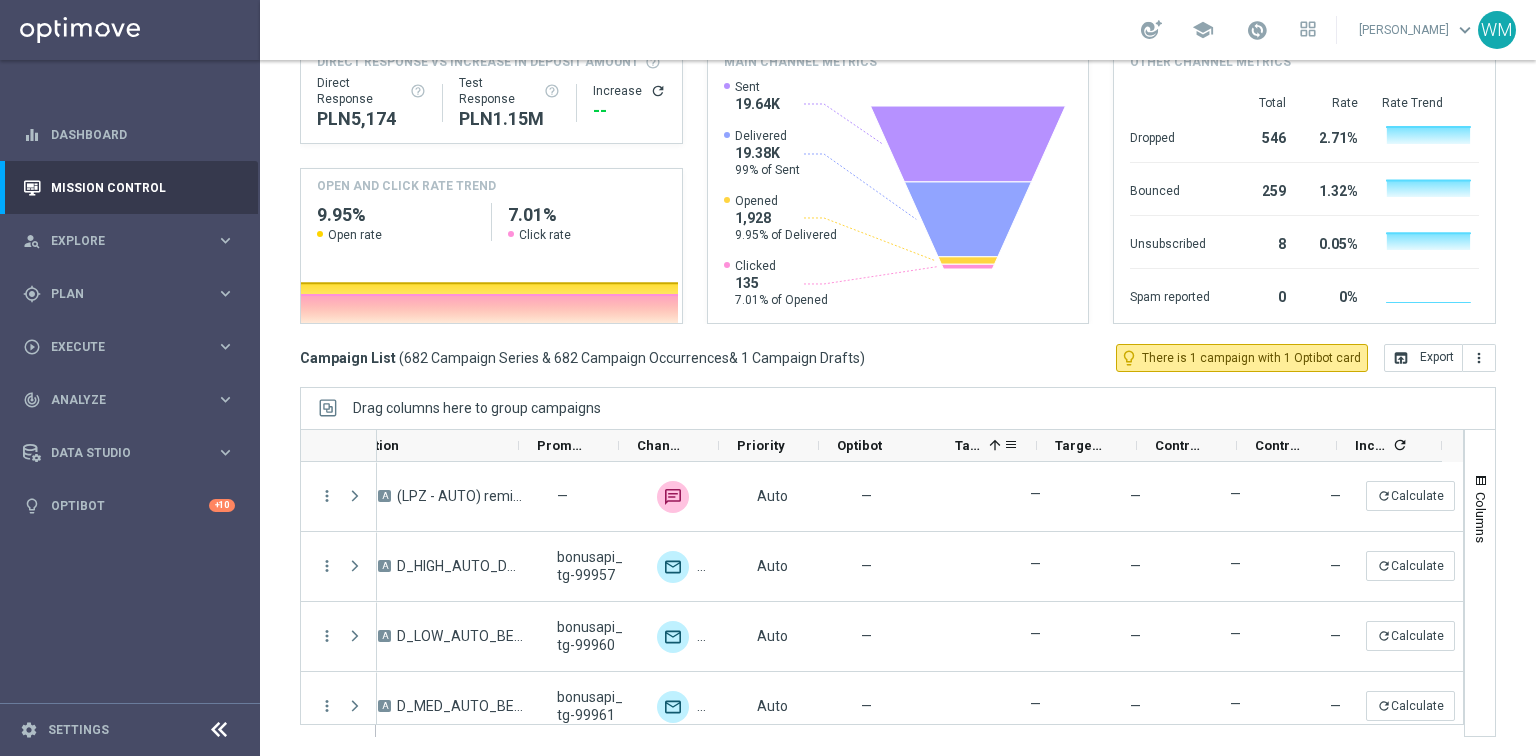 click at bounding box center [995, 445] 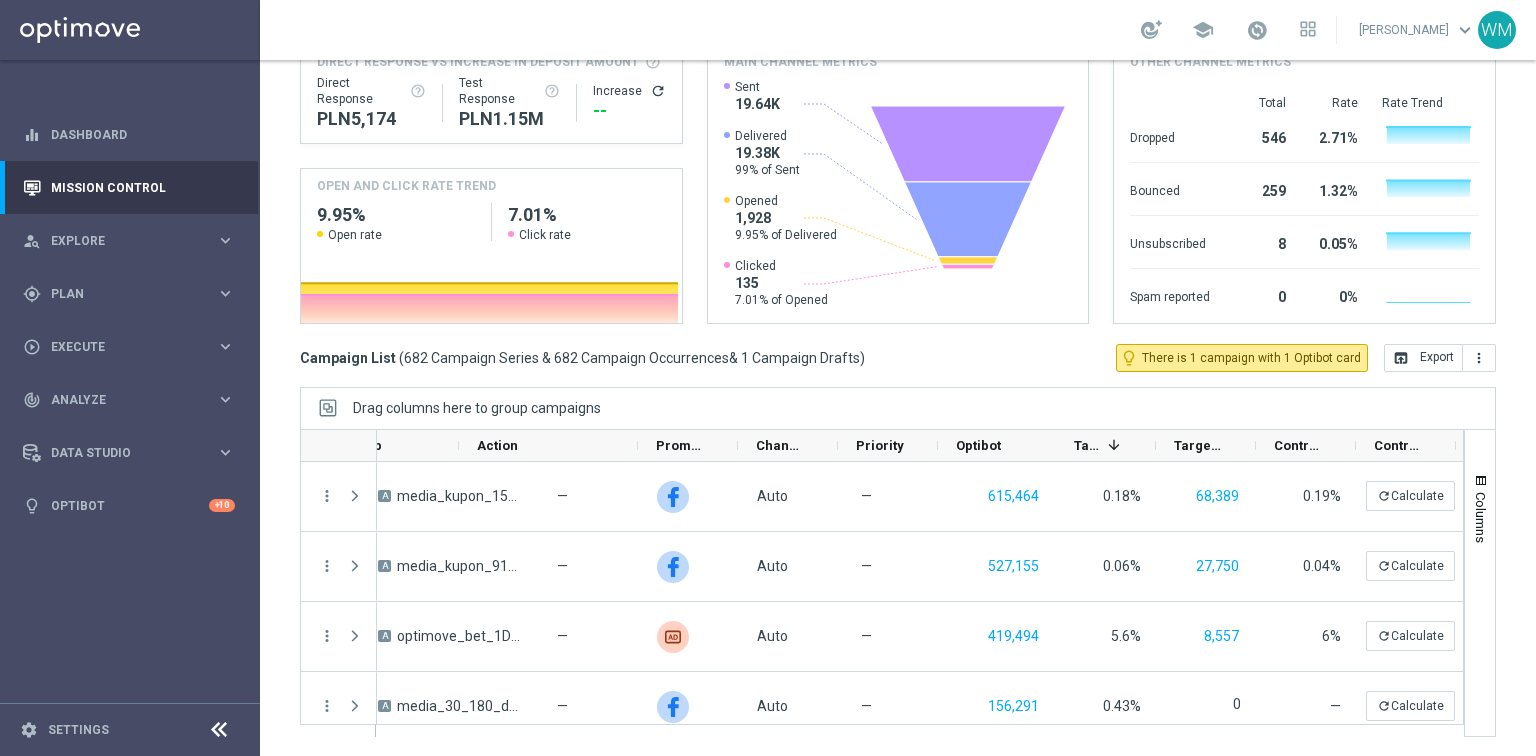 scroll, scrollTop: 0, scrollLeft: 133, axis: horizontal 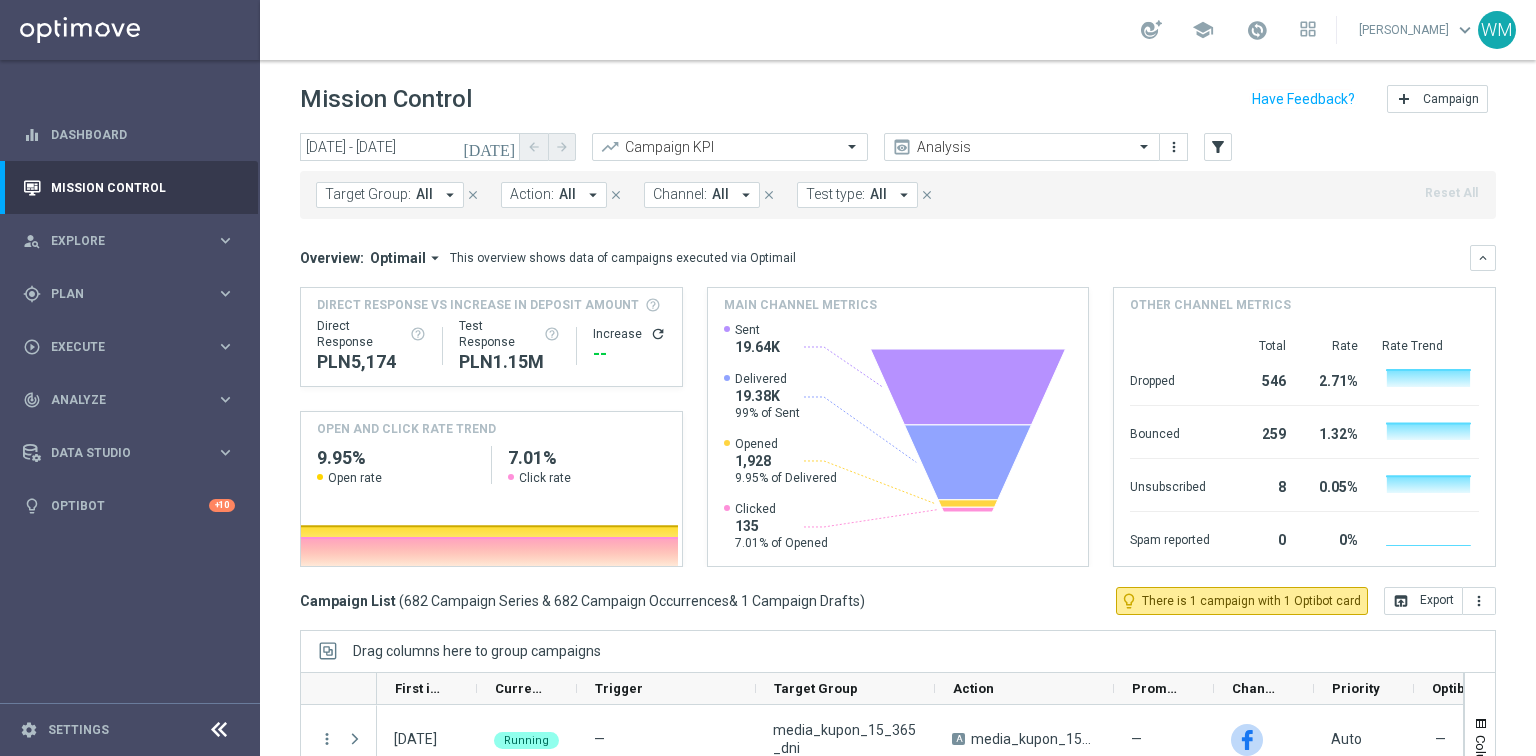 click on "Channel:" at bounding box center (680, 194) 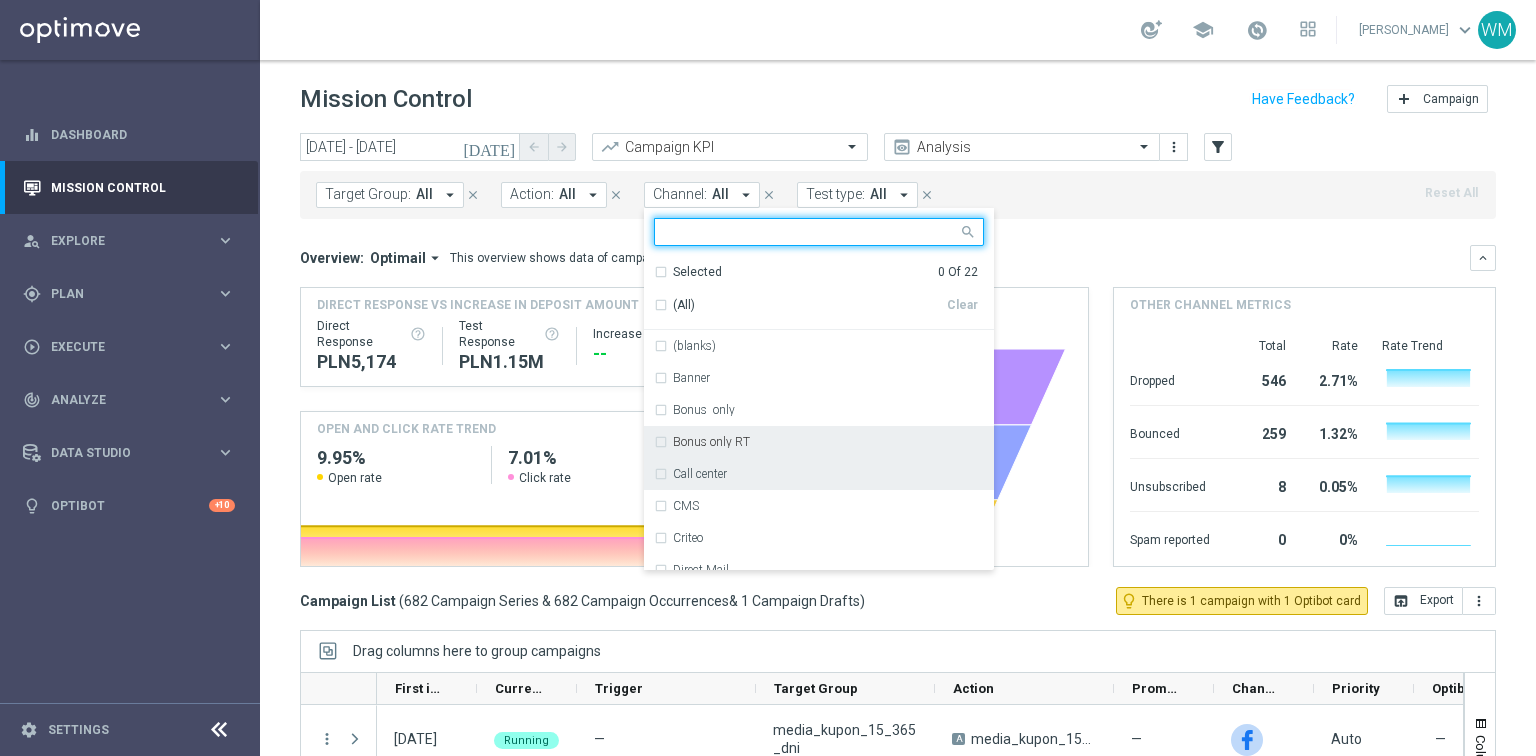 scroll, scrollTop: 320, scrollLeft: 0, axis: vertical 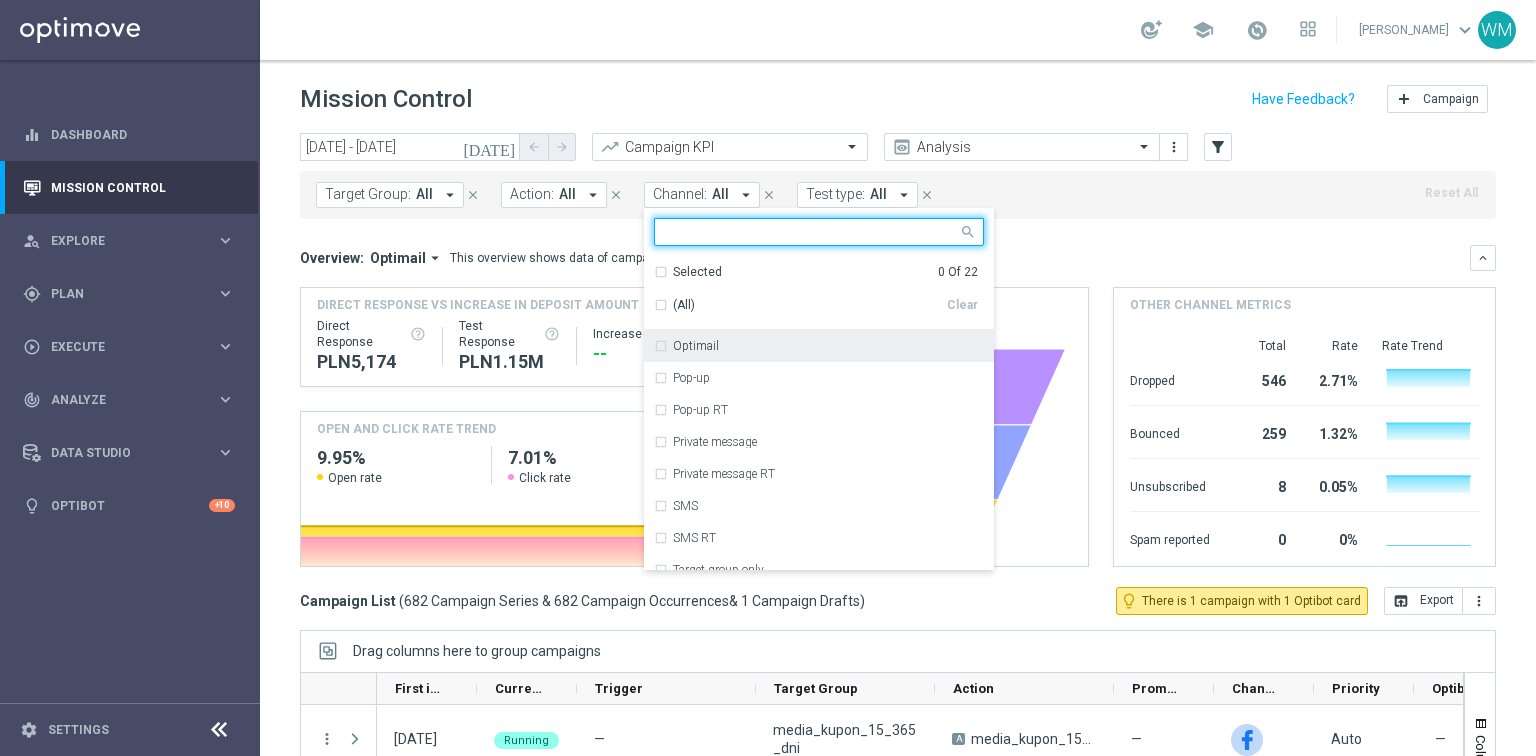 click at bounding box center (811, 232) 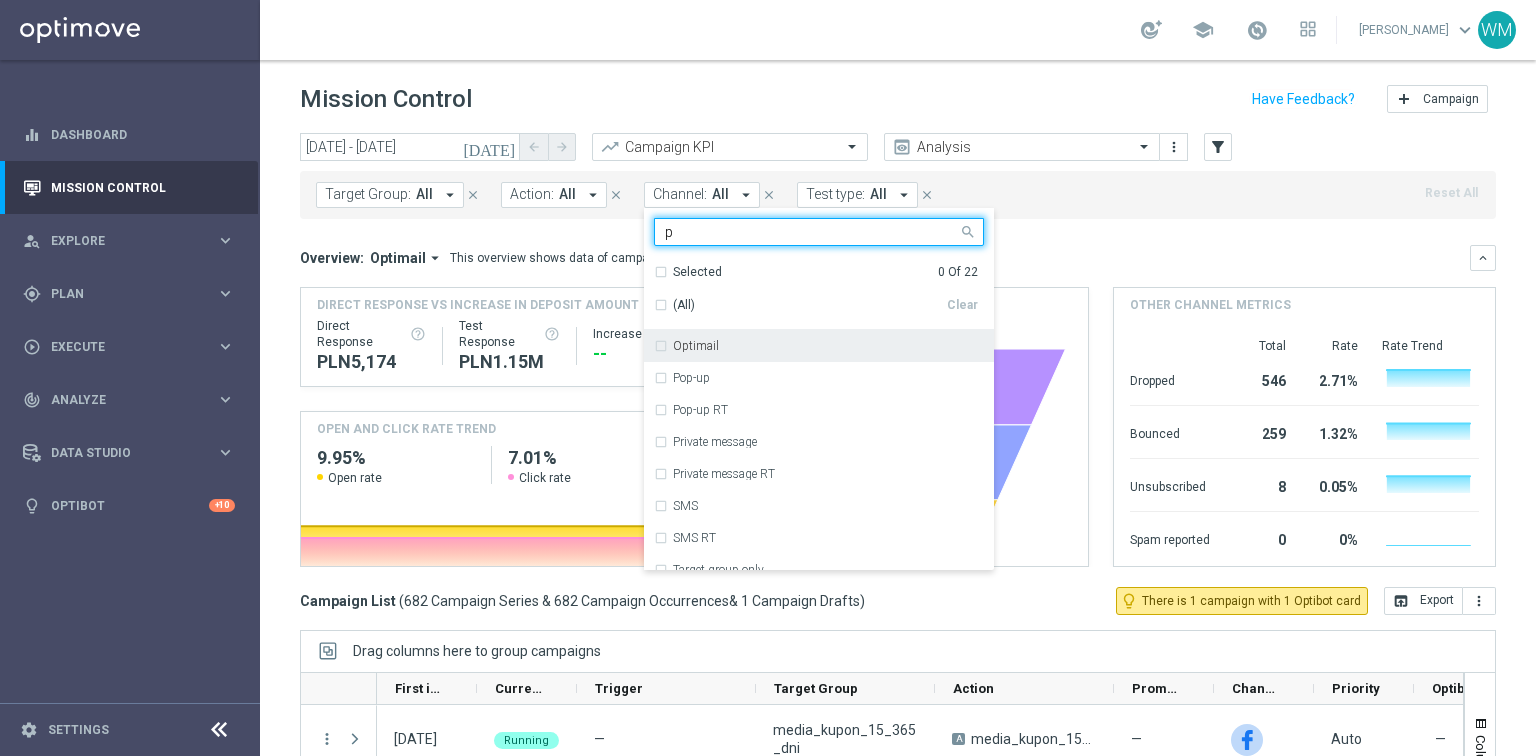 scroll, scrollTop: 0, scrollLeft: 0, axis: both 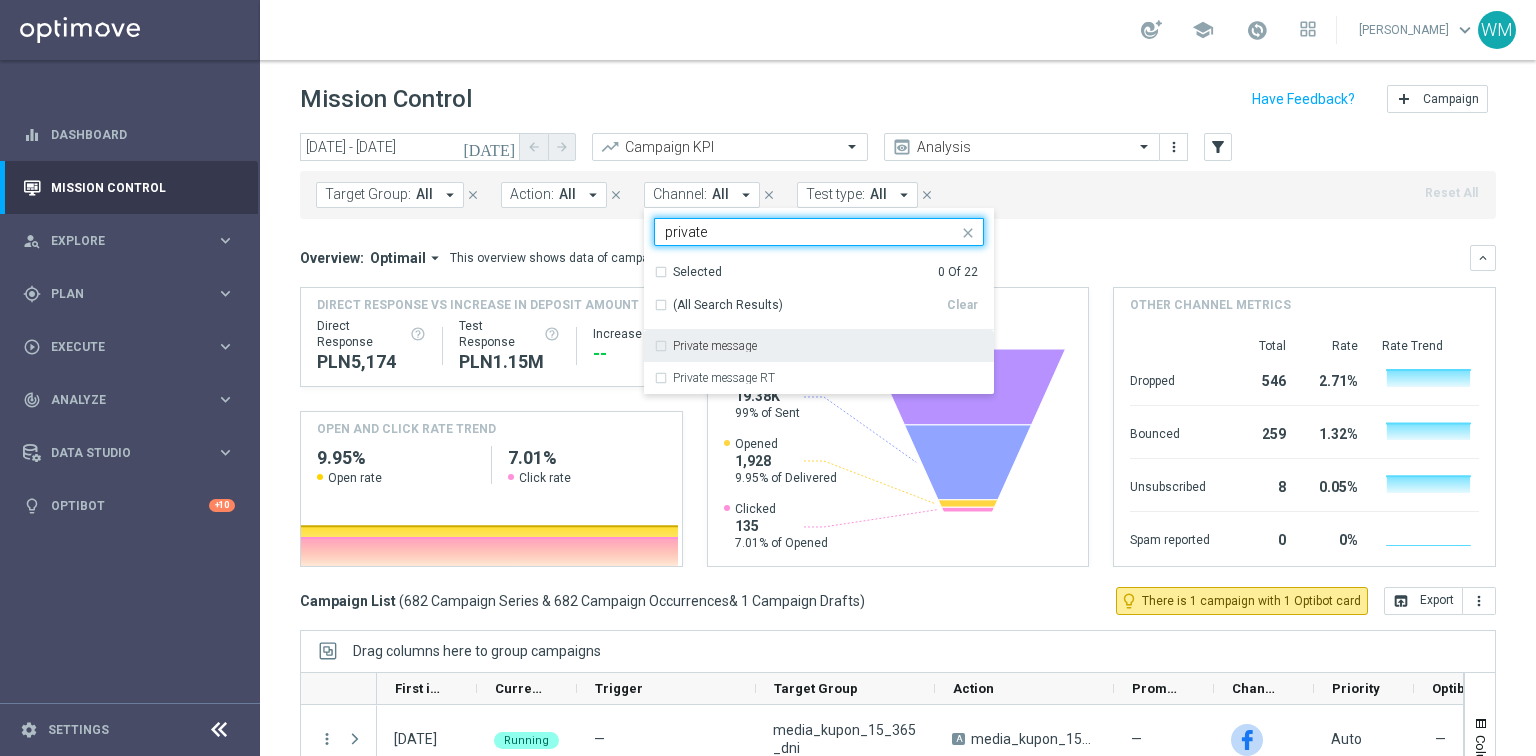 click on "Private message" at bounding box center (705, 346) 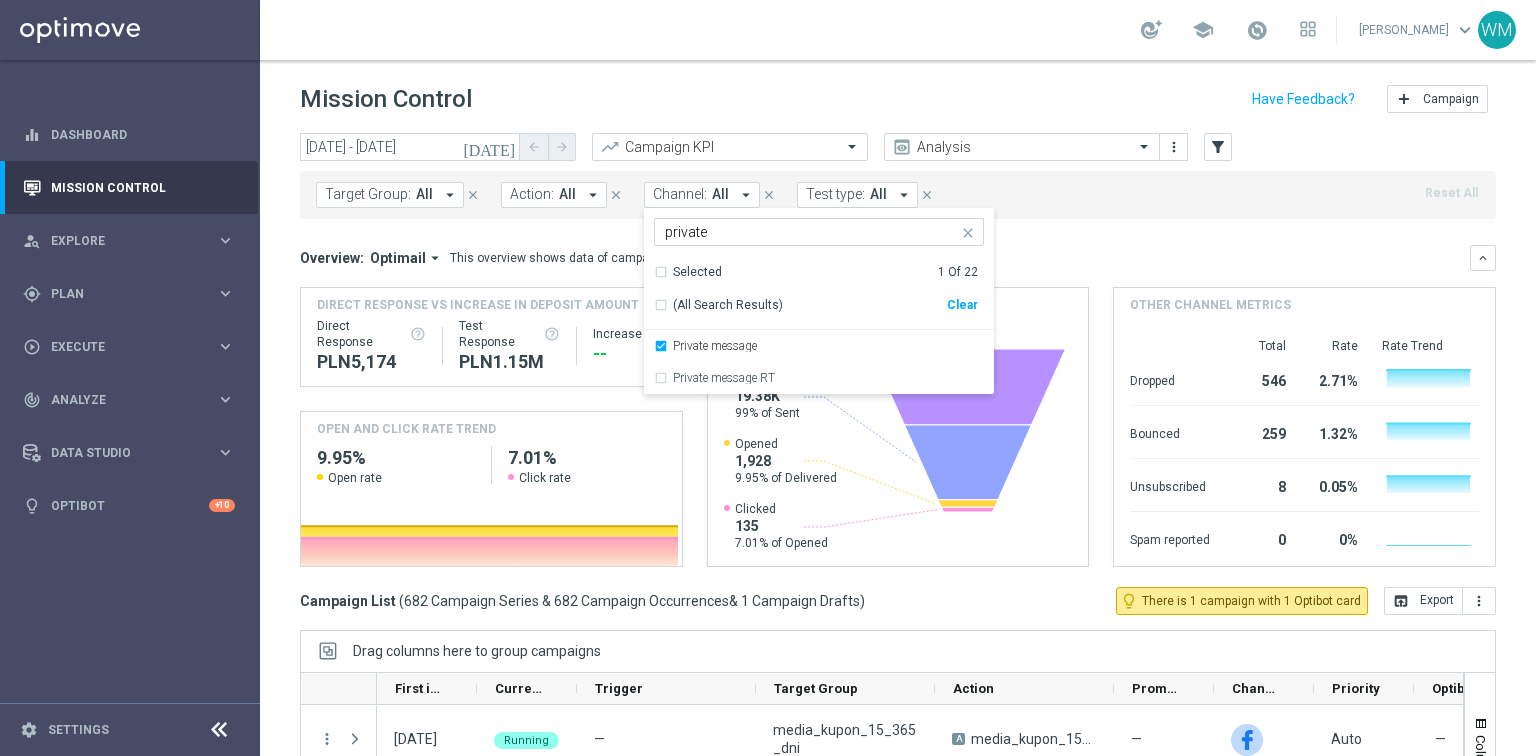 click on "Target Group:
All
arrow_drop_down
close
Action:
All
arrow_drop_down
close
Channel:
All
arrow_drop_down
Private message  private  Selected   1 Of 22  (All Search Results)   Clear  Private message Private message RT
close
close
Test type:
All
arrow_drop_down
close
Reset All" 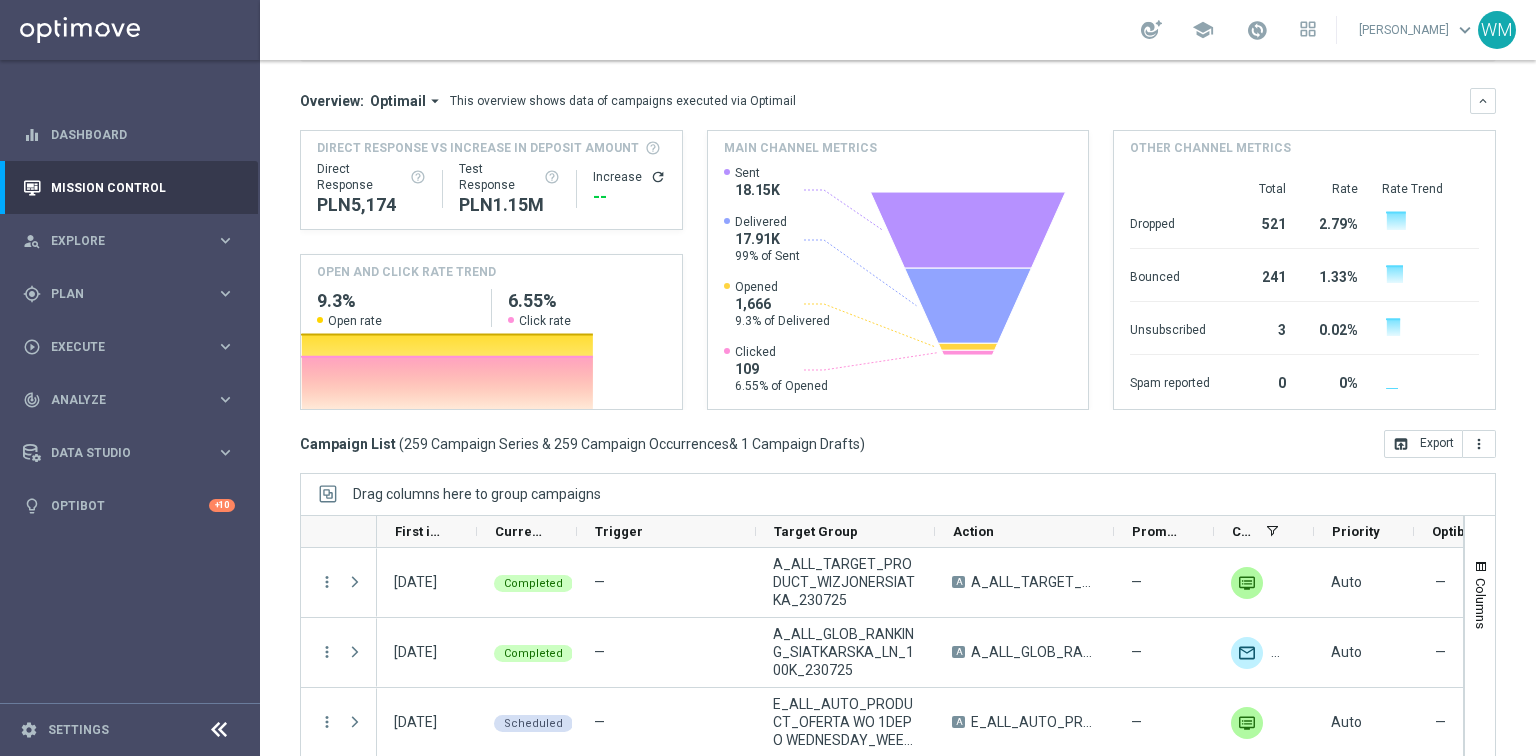 scroll, scrollTop: 160, scrollLeft: 0, axis: vertical 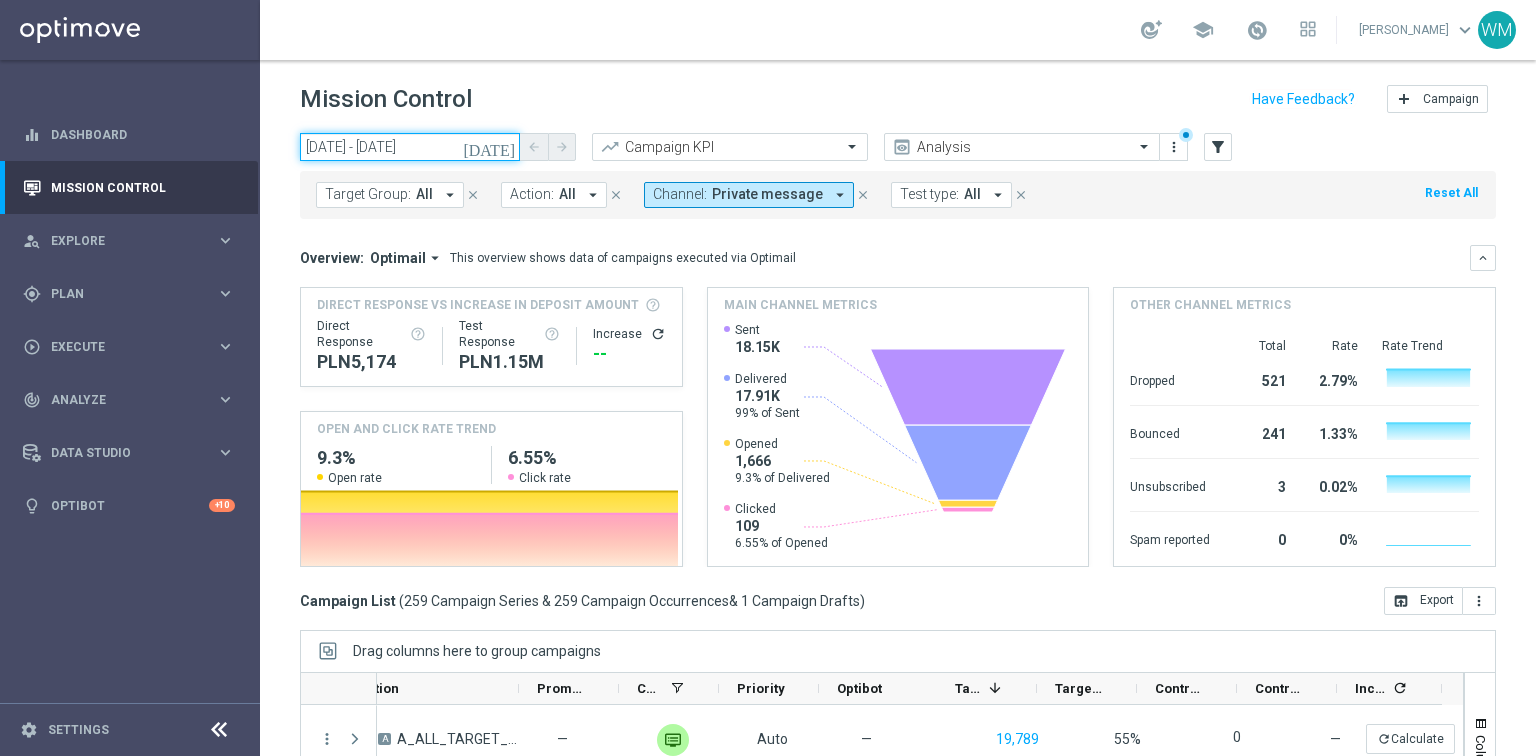 click on "[DATE] - [DATE]" 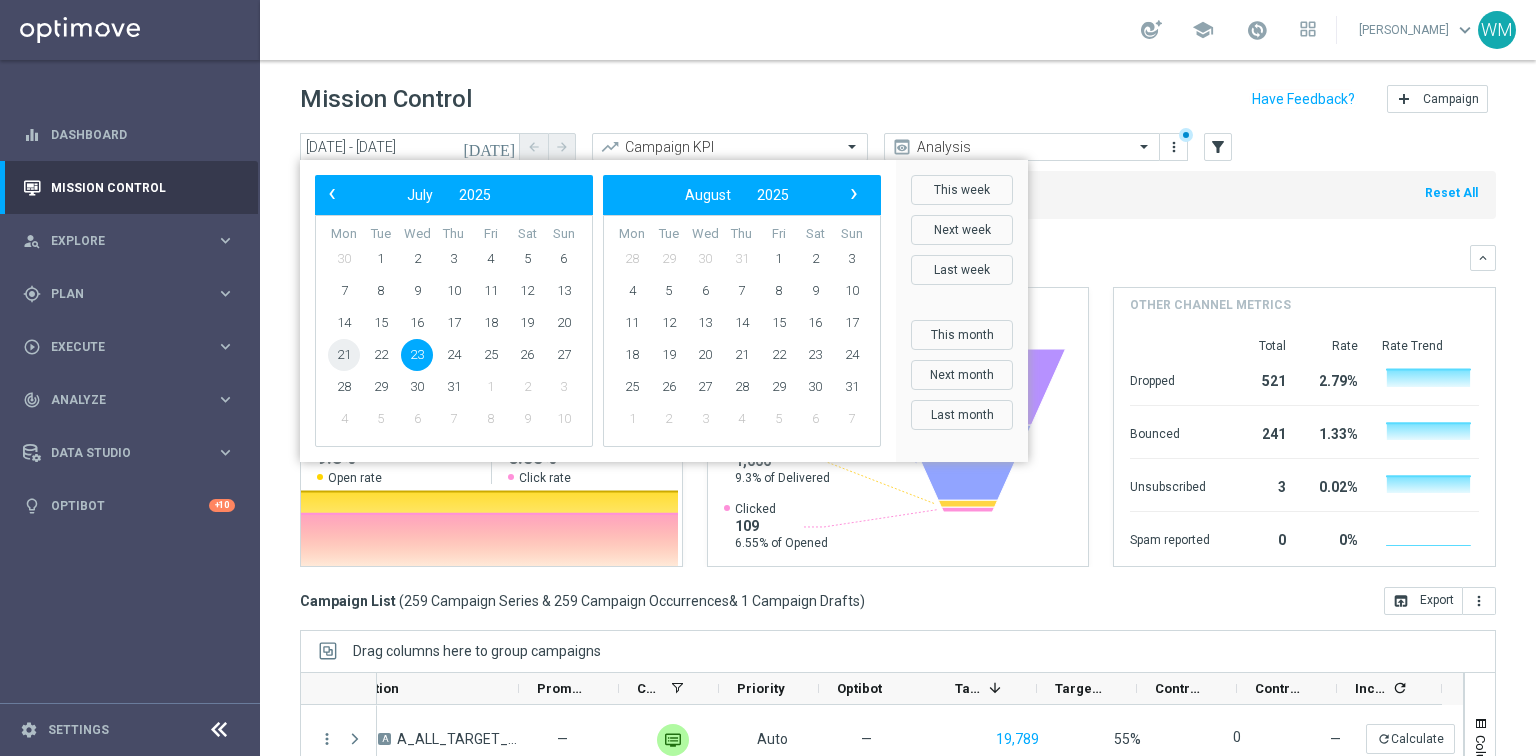 click on "21" 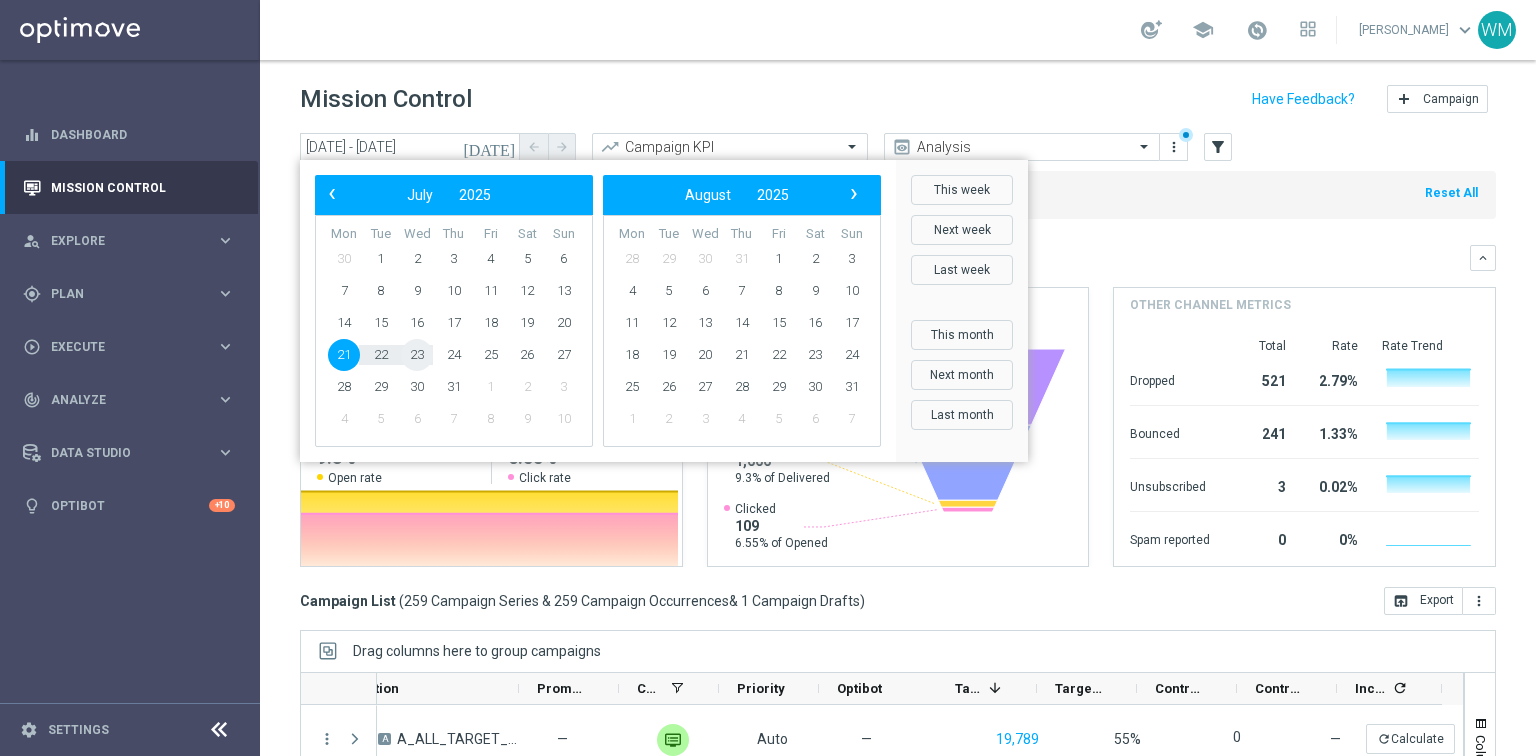 click on "23" 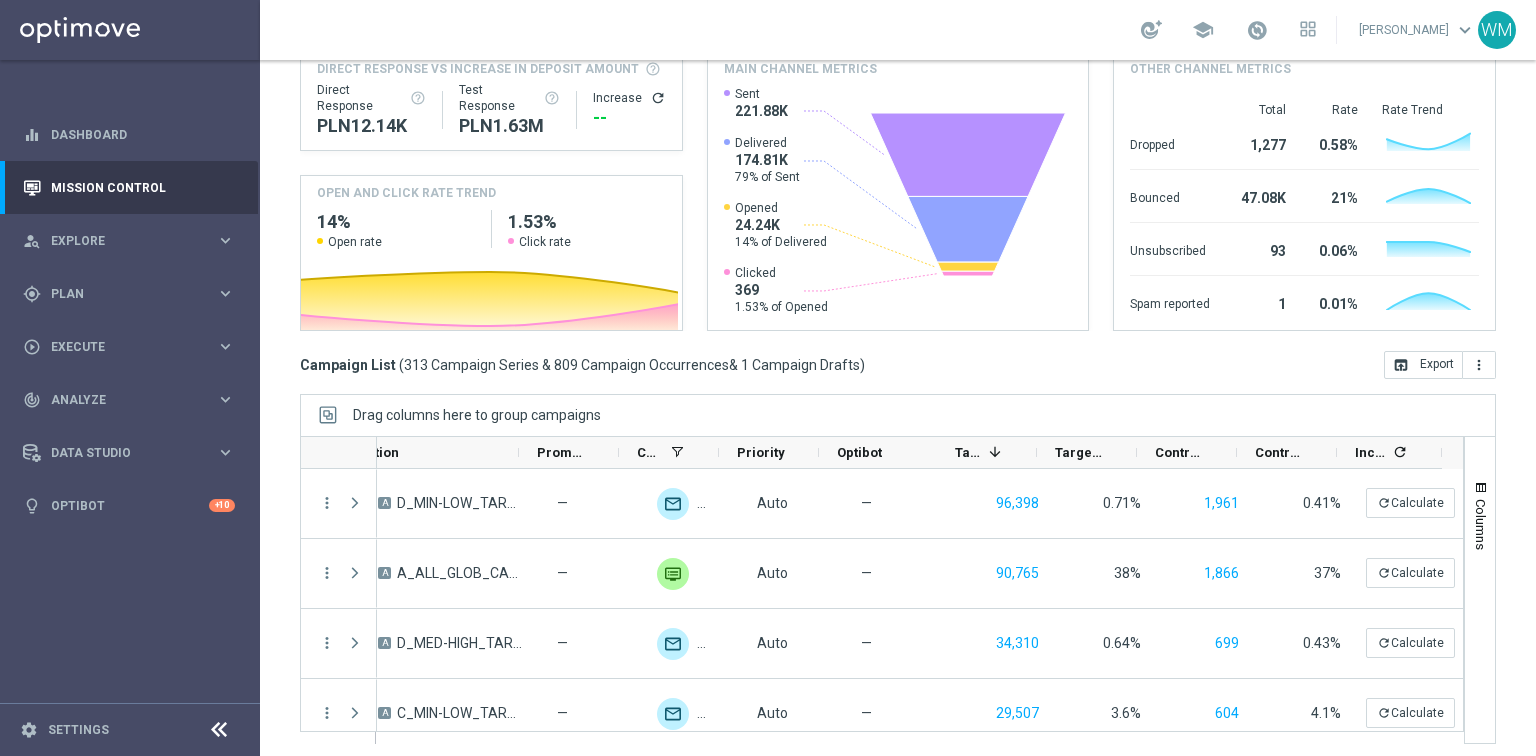 scroll, scrollTop: 243, scrollLeft: 0, axis: vertical 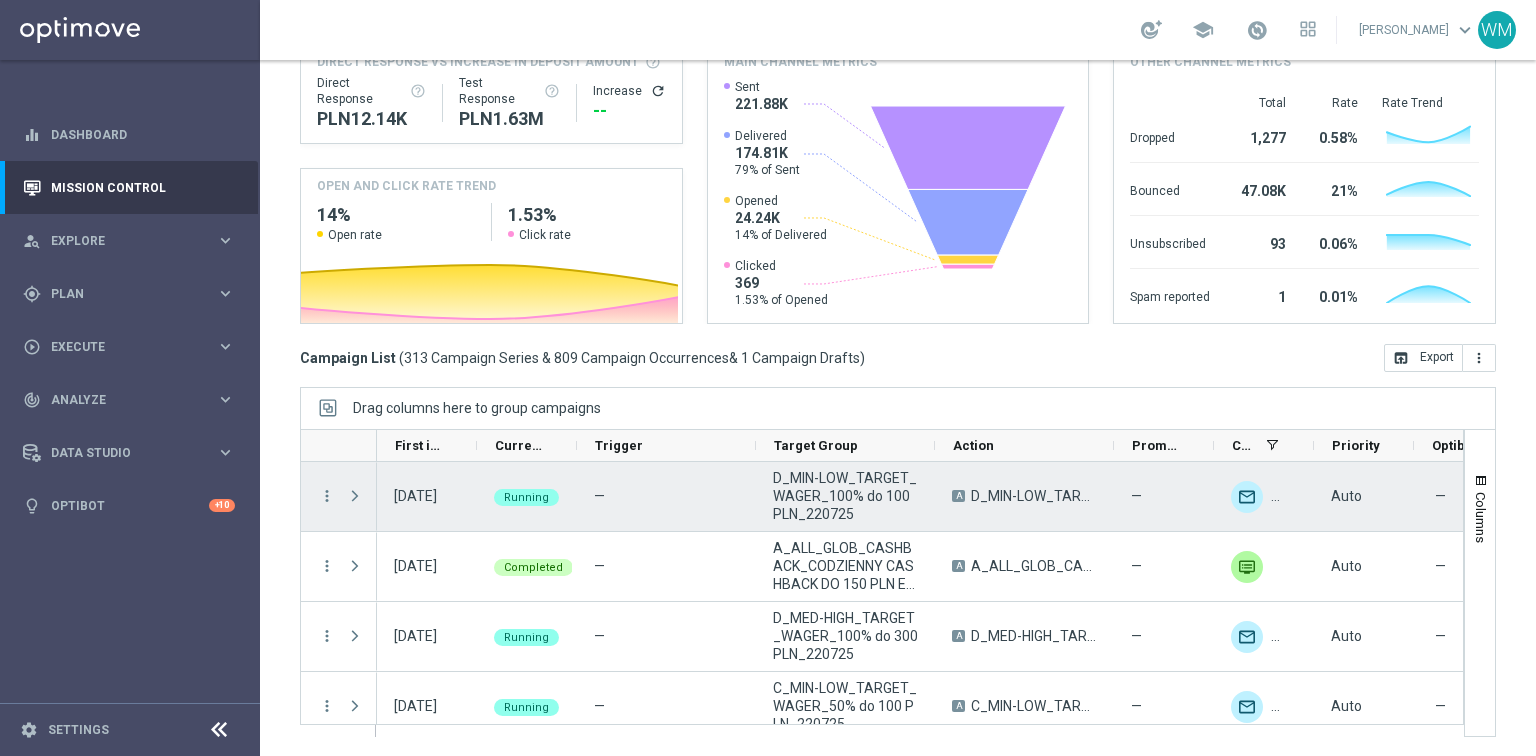 click on "D_MIN-LOW_TARGET_WAGER_100% do 100 PLN_220725" at bounding box center [1034, 496] 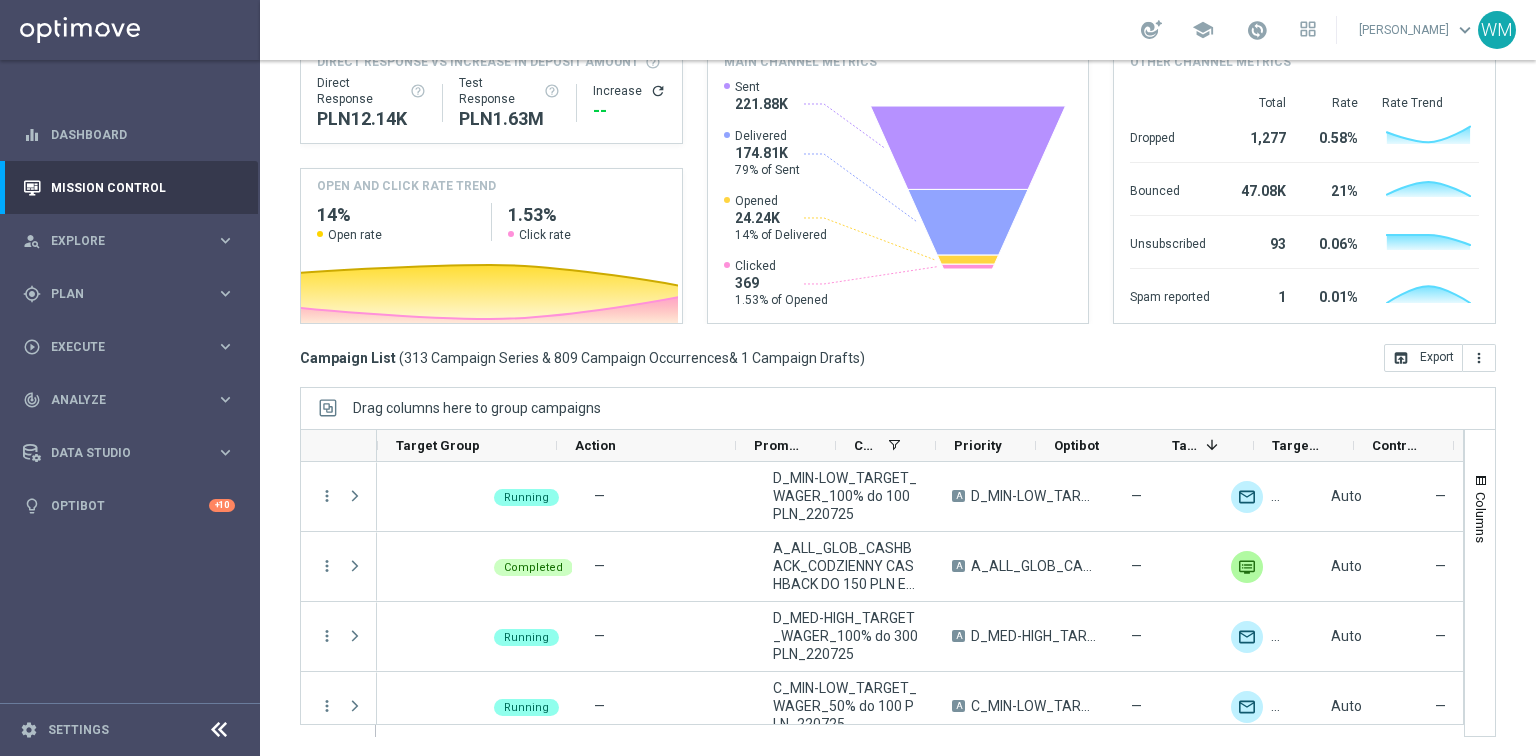 scroll, scrollTop: 0, scrollLeft: 444, axis: horizontal 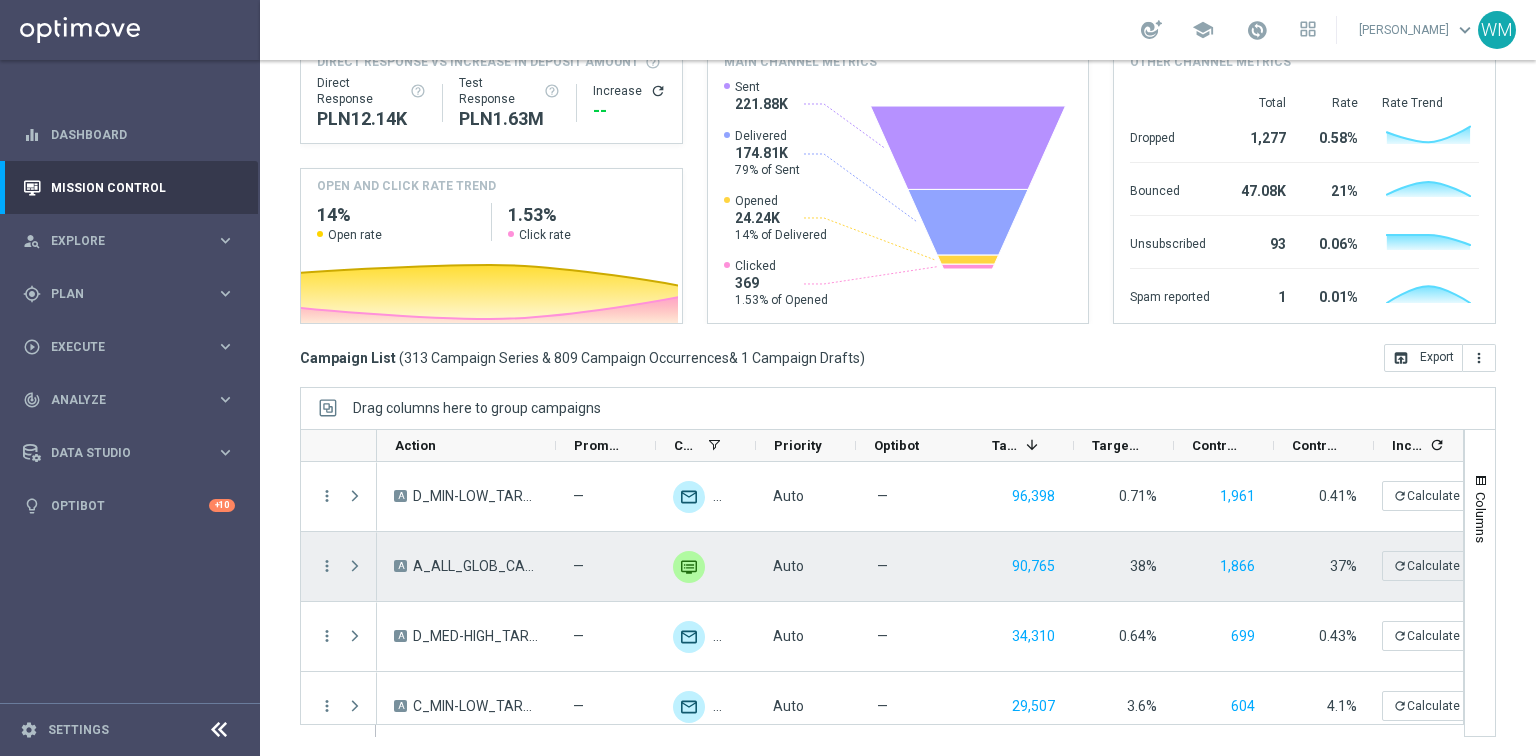 click on "A_ALL_GLOB_CASHBACK_CODZIENNY CASHBACK DO 150 PLN ELIMINACJE EP PW [SECURITY_DATA]" at bounding box center (476, 566) 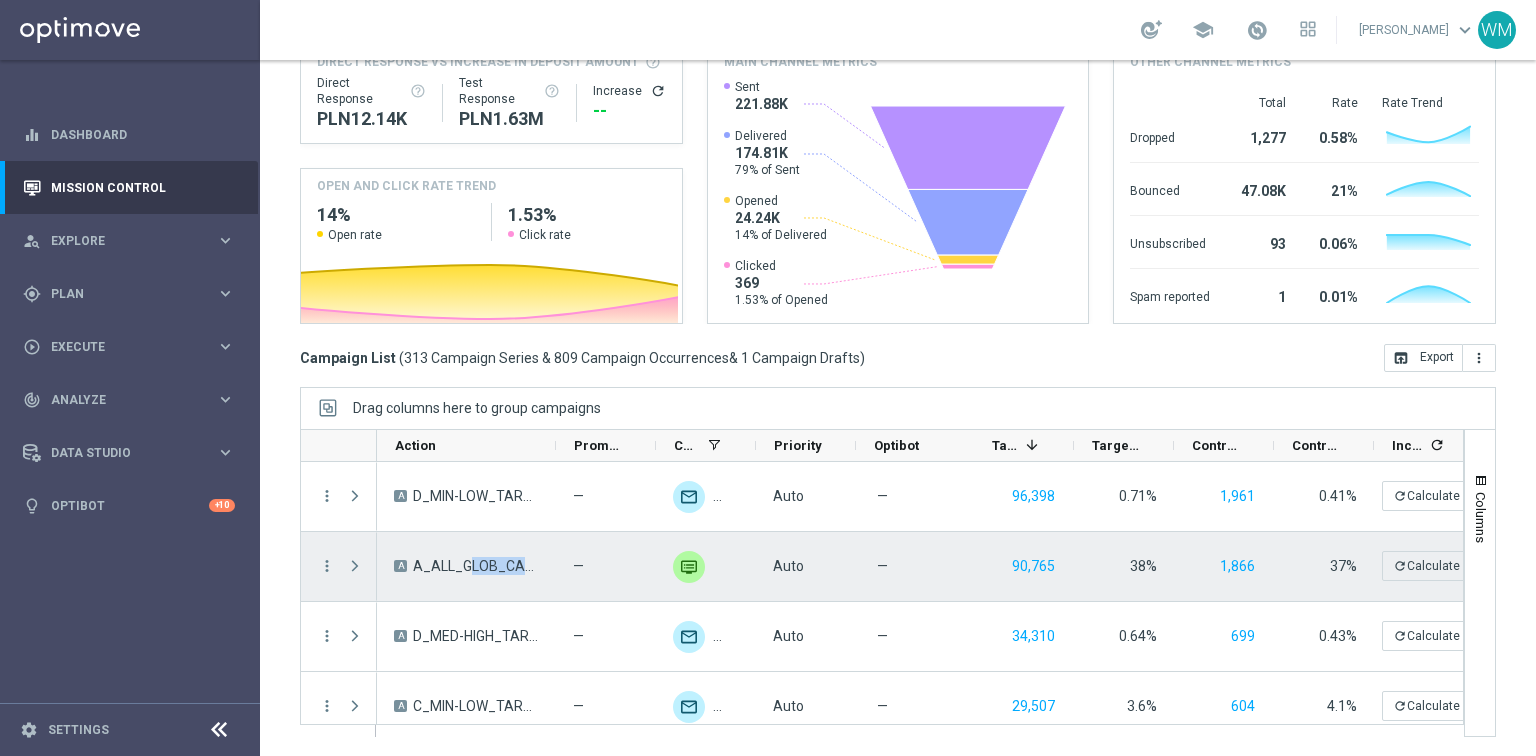 click on "A_ALL_GLOB_CASHBACK_CODZIENNY CASHBACK DO 150 PLN ELIMINACJE EP PW [SECURITY_DATA]" at bounding box center [476, 566] 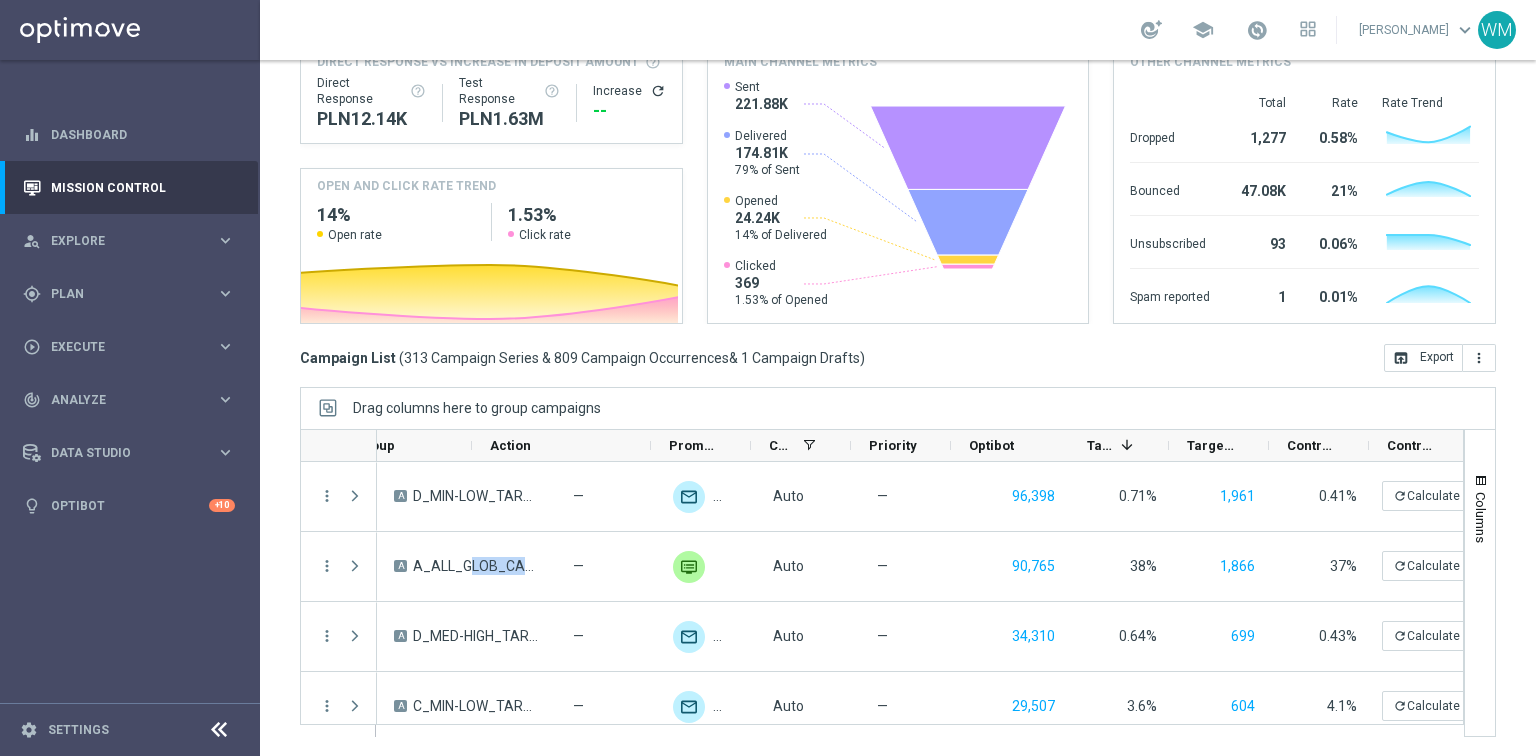 scroll, scrollTop: 0, scrollLeft: 102, axis: horizontal 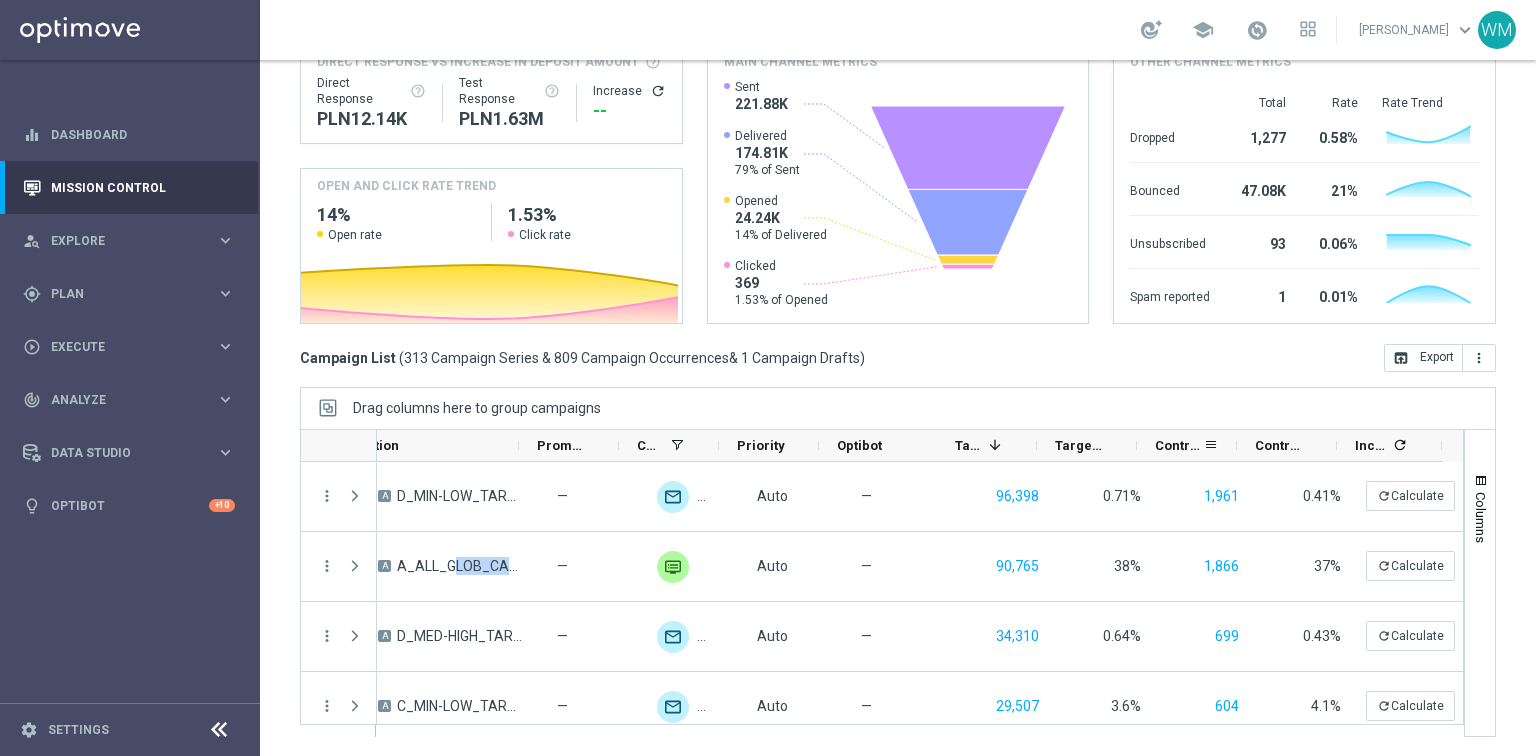 click on "Control Customers" at bounding box center [1179, 445] 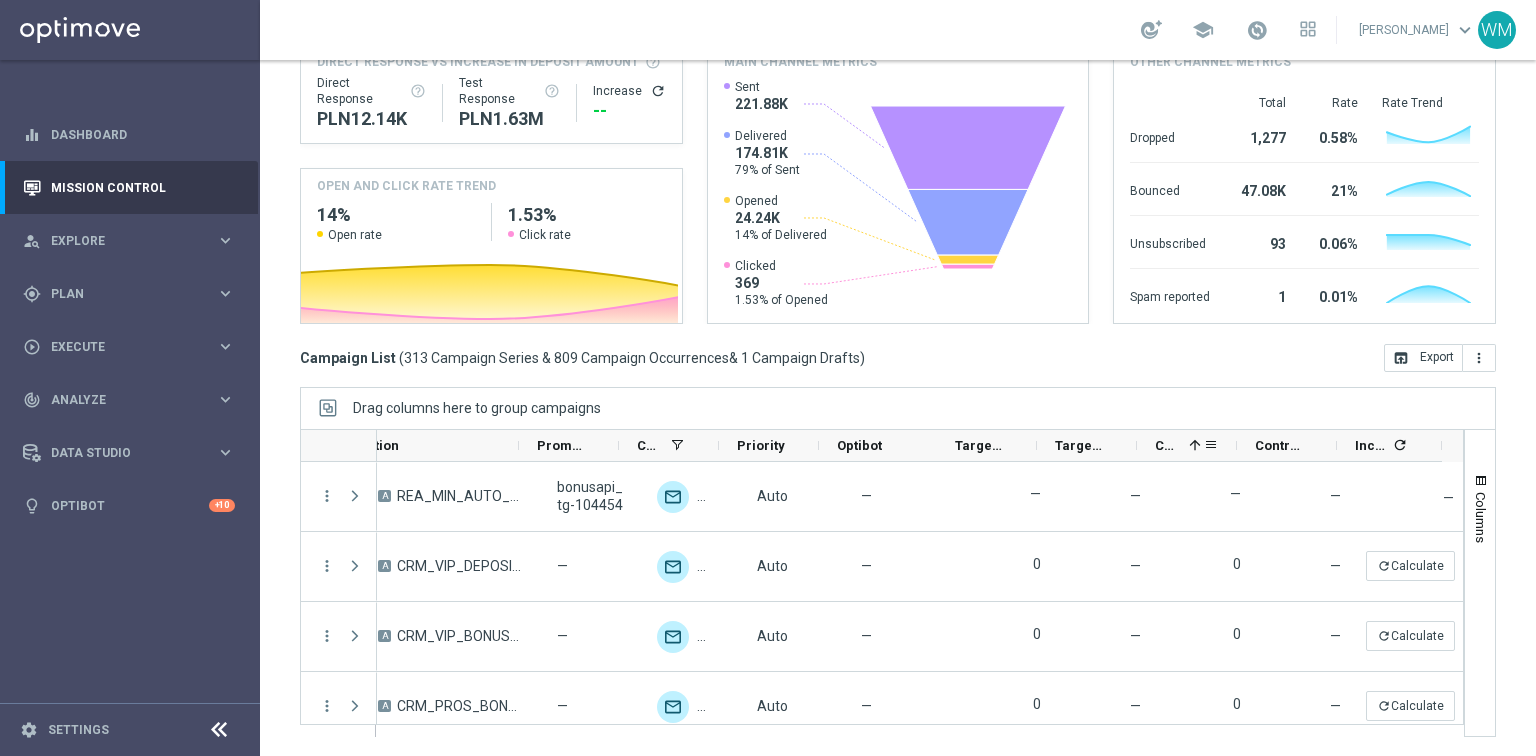 click on "Control Customers
1" at bounding box center (1179, 445) 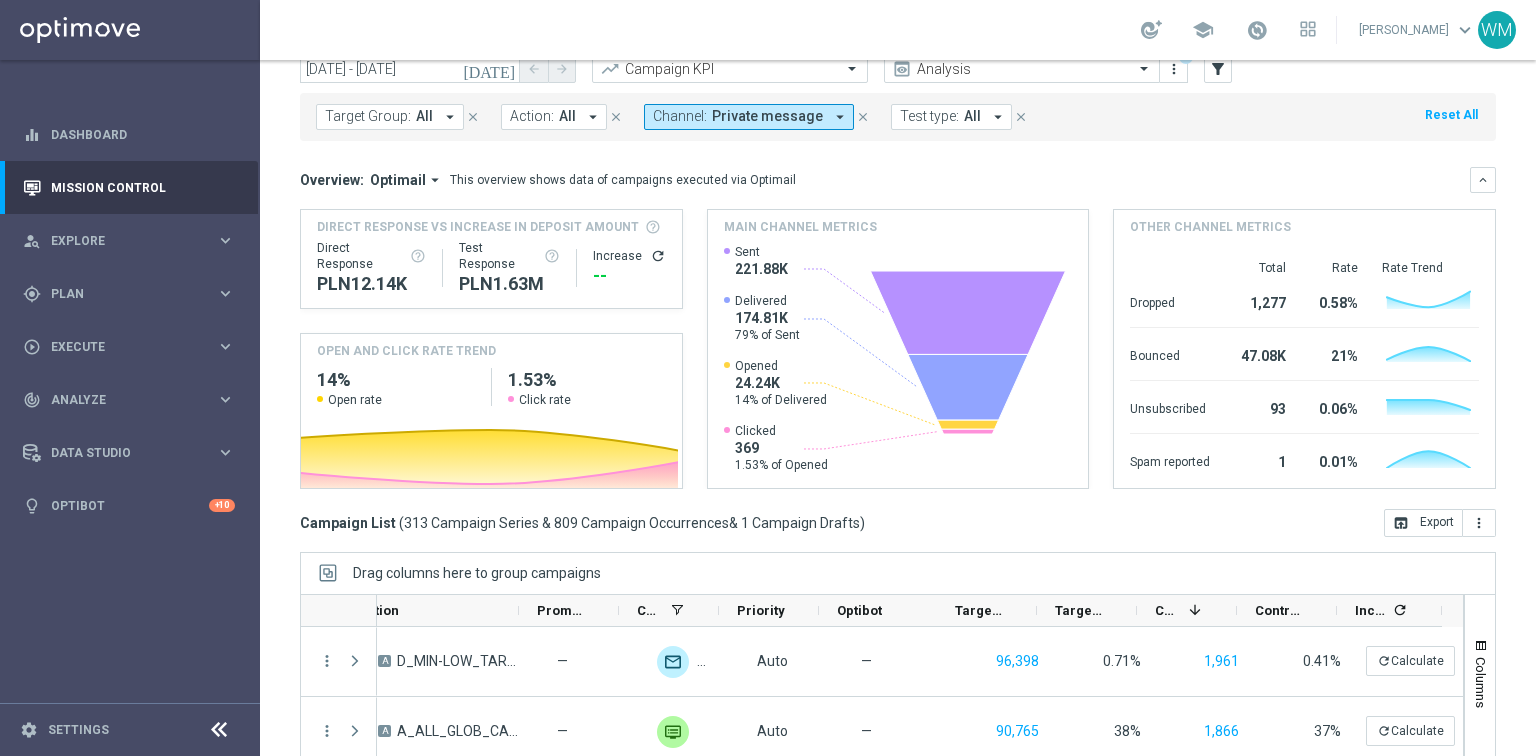 scroll, scrollTop: 0, scrollLeft: 0, axis: both 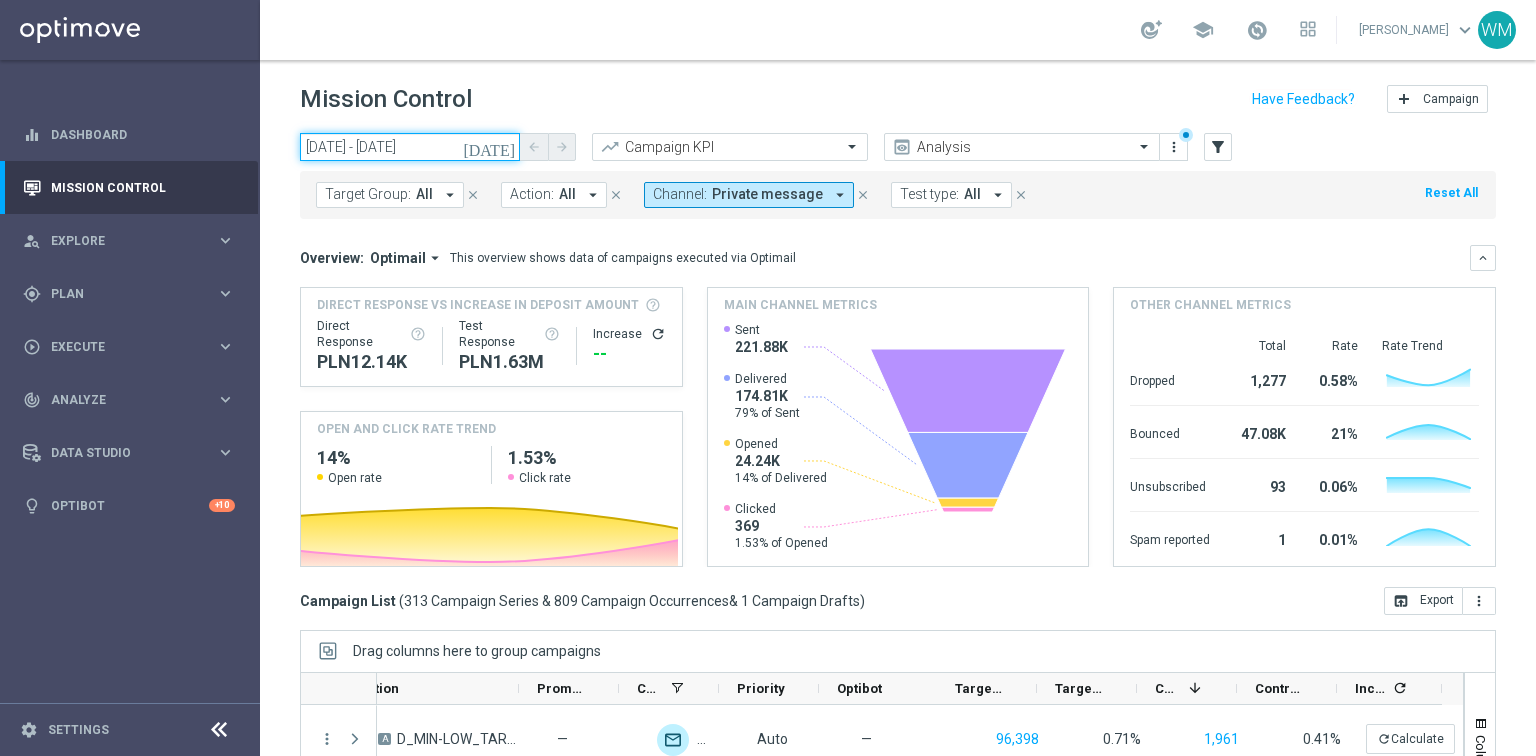 click on "[DATE] - [DATE]" 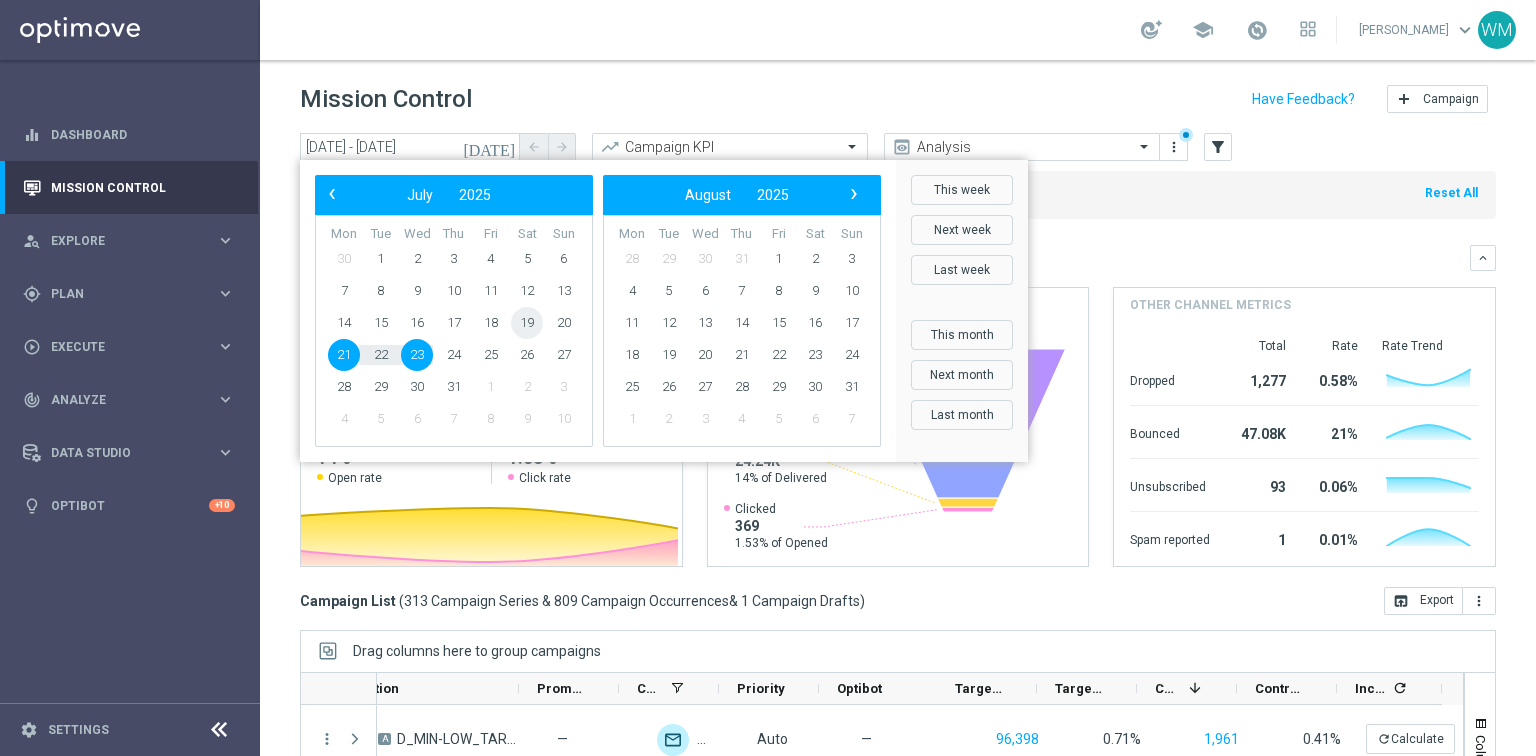 click on "19" 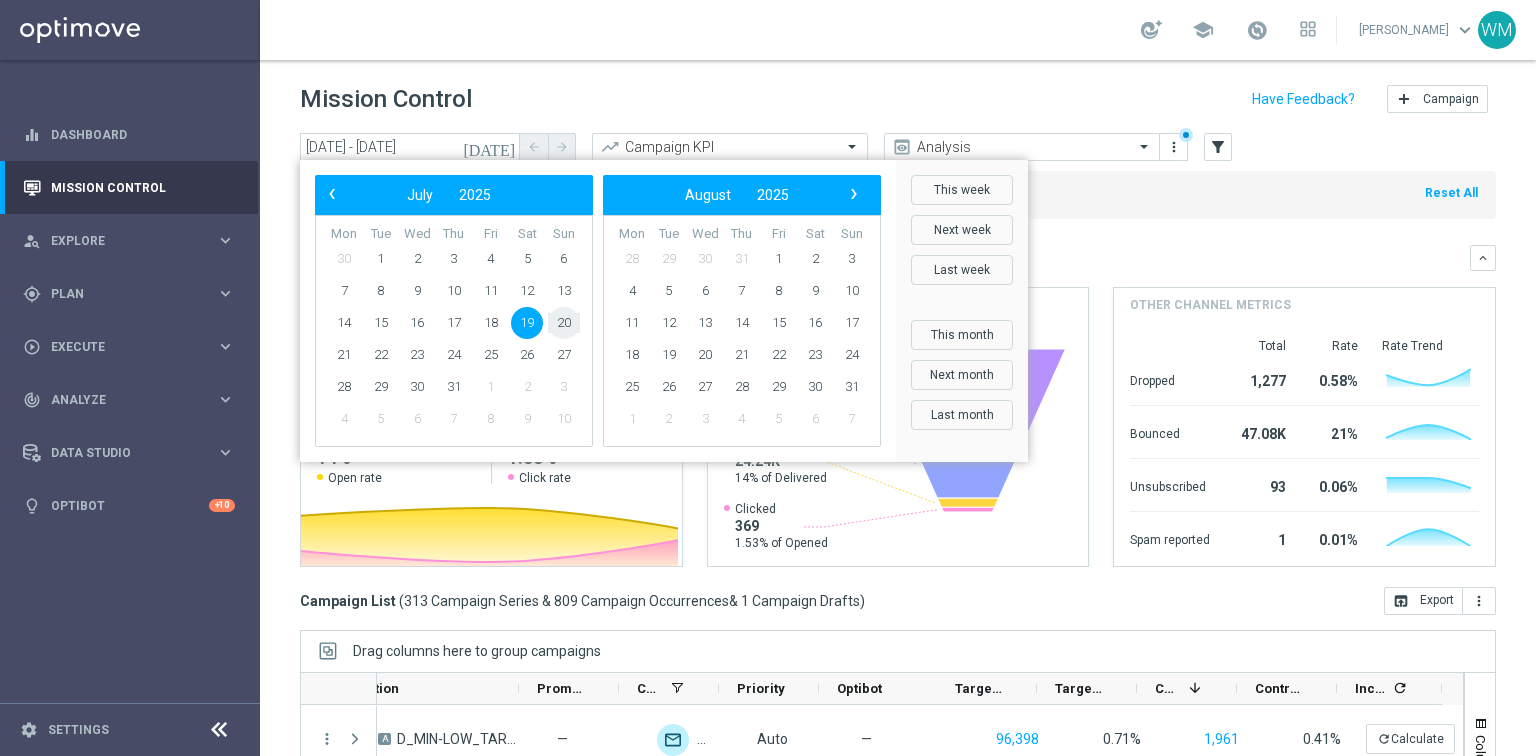 click on "20" 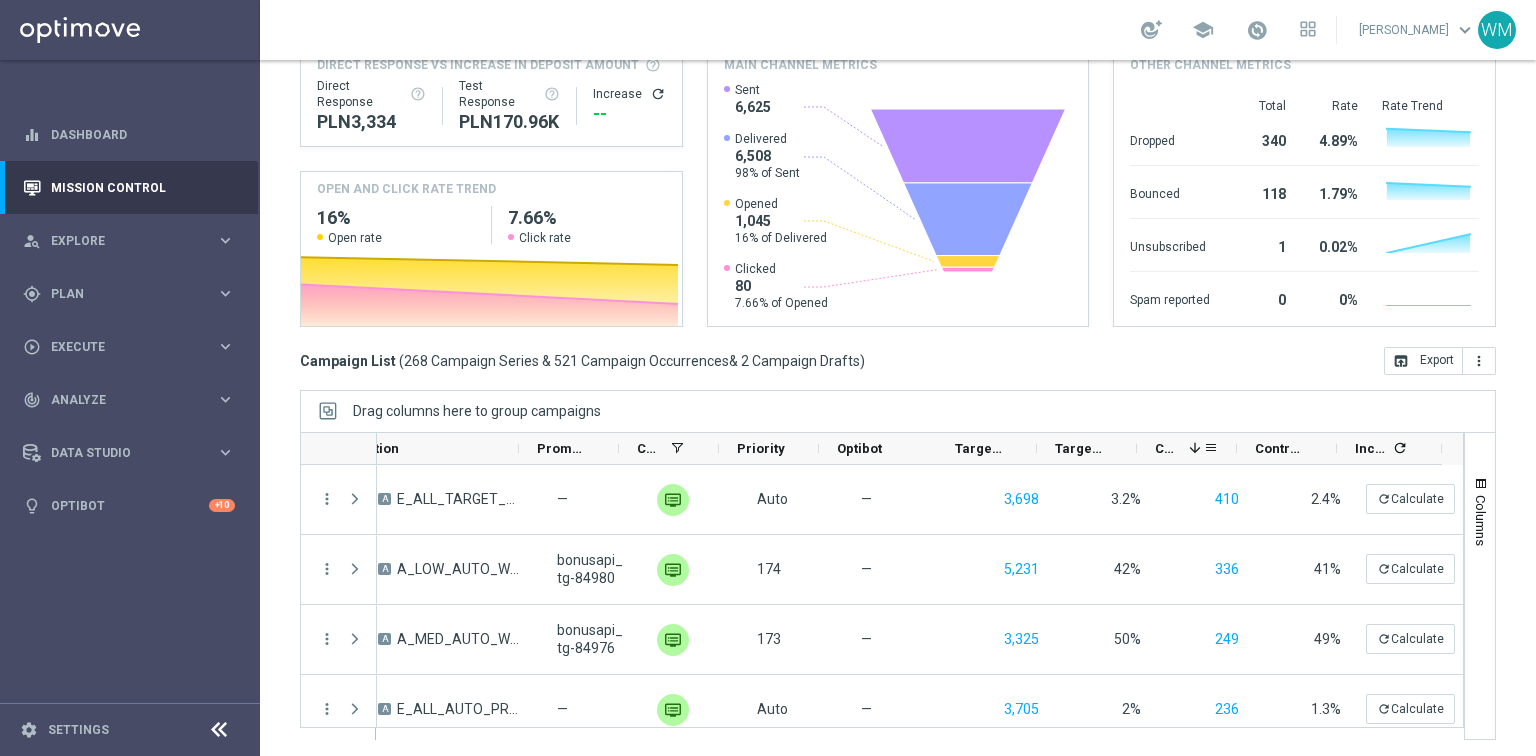 click at bounding box center [1195, 448] 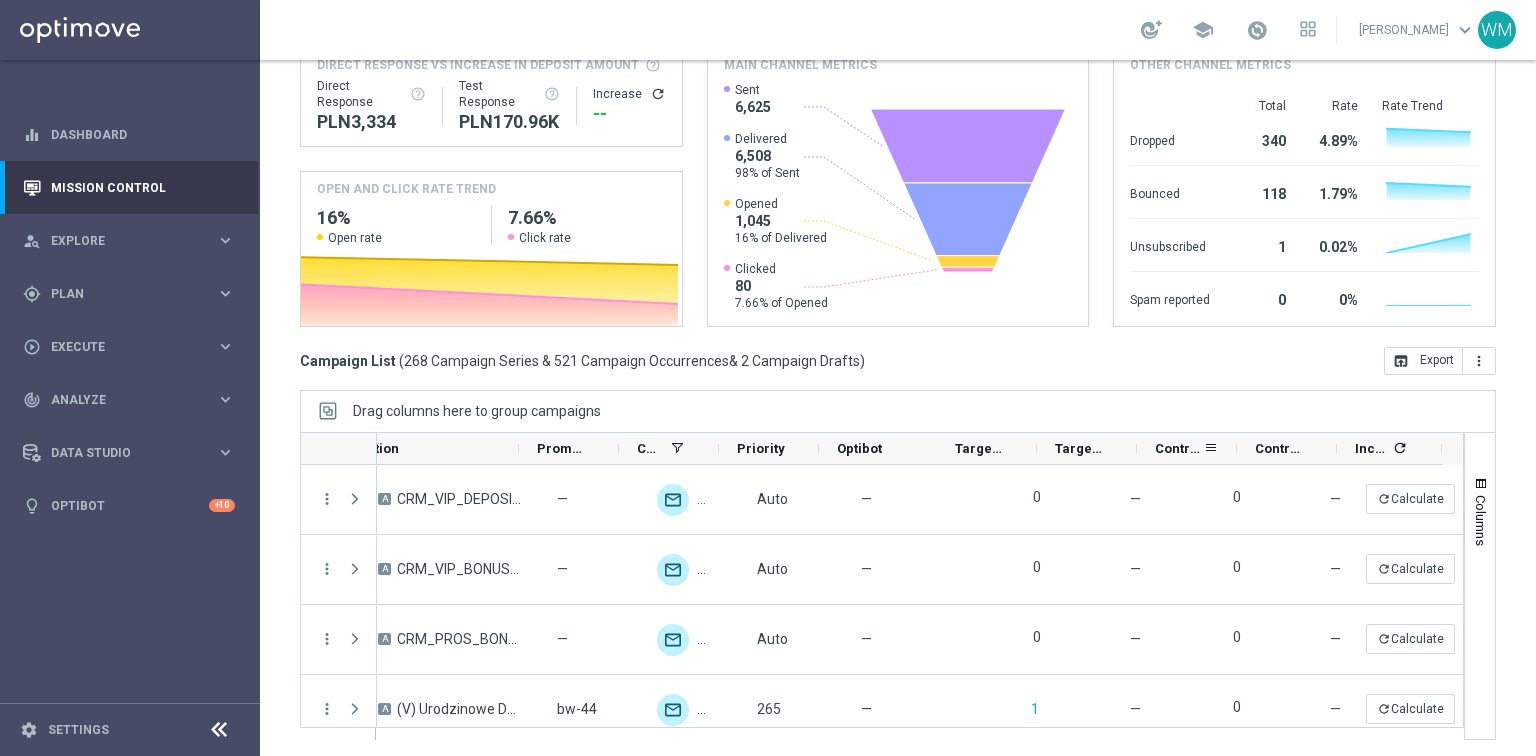 click on "Control Customers" at bounding box center [1179, 448] 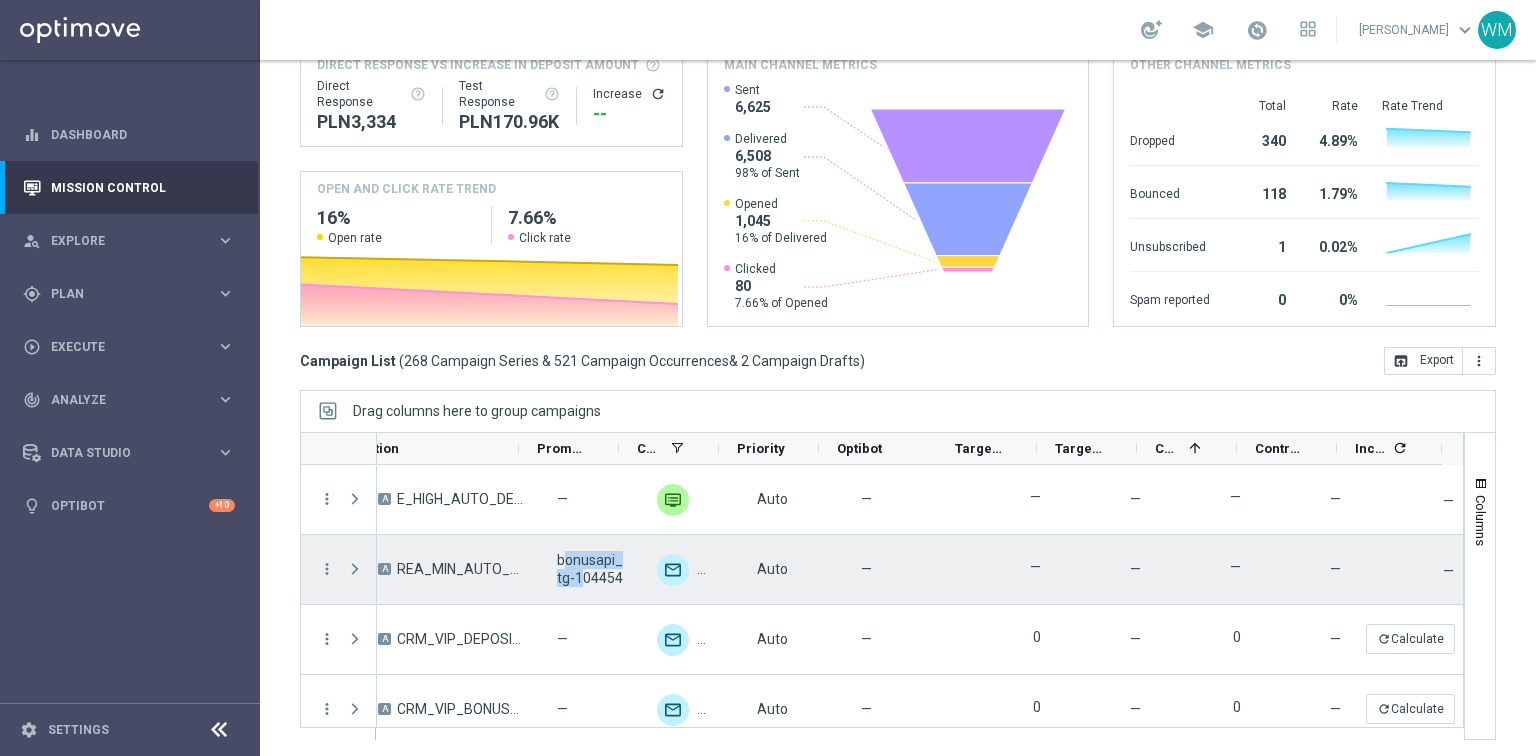 drag, startPoint x: 547, startPoint y: 563, endPoint x: 561, endPoint y: 571, distance: 16.124516 